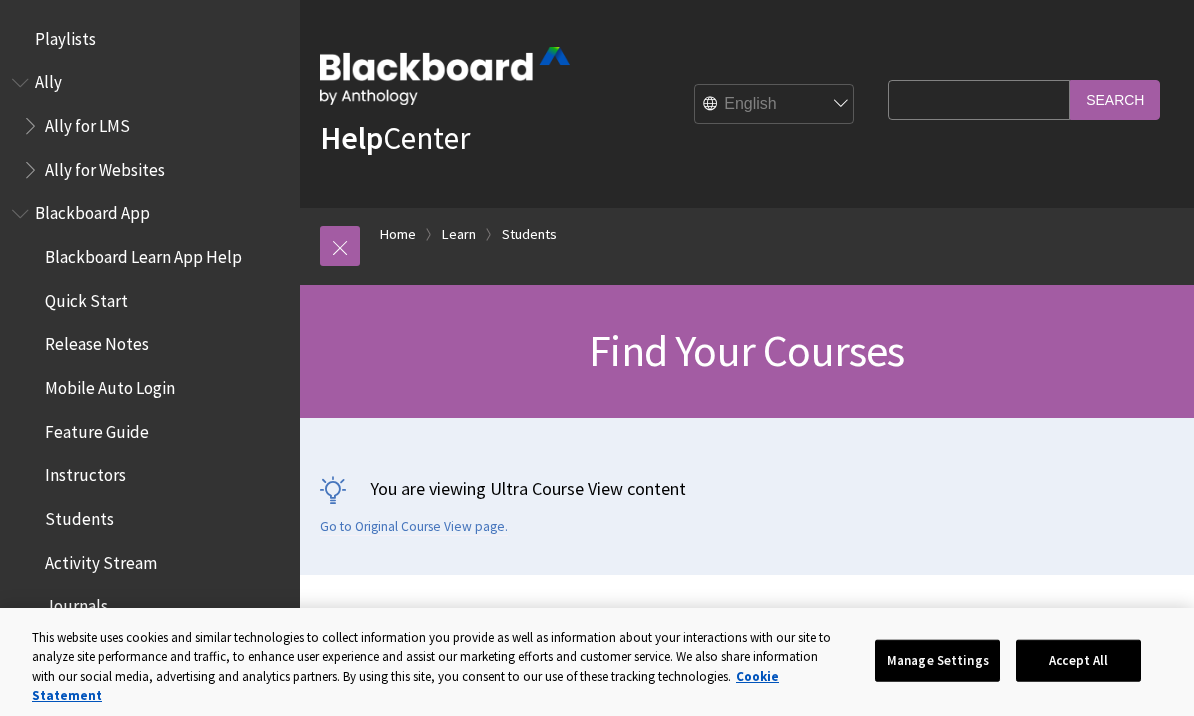 scroll, scrollTop: 0, scrollLeft: 0, axis: both 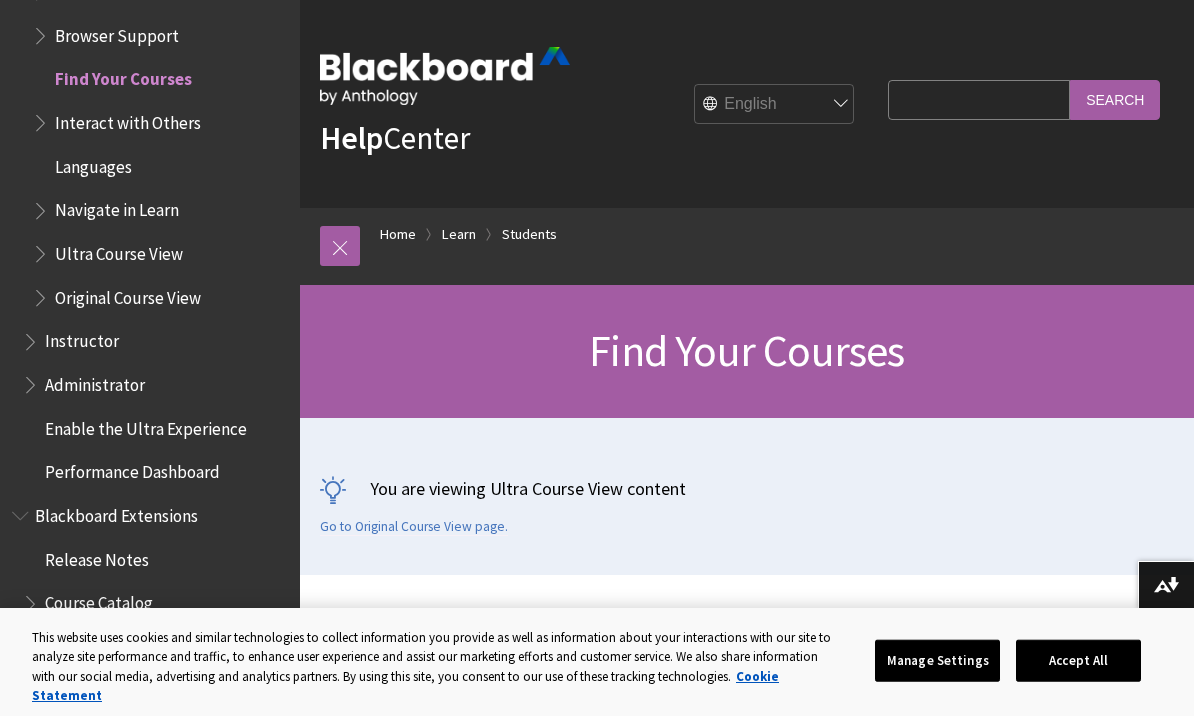 click on "Instructor" at bounding box center [155, 342] 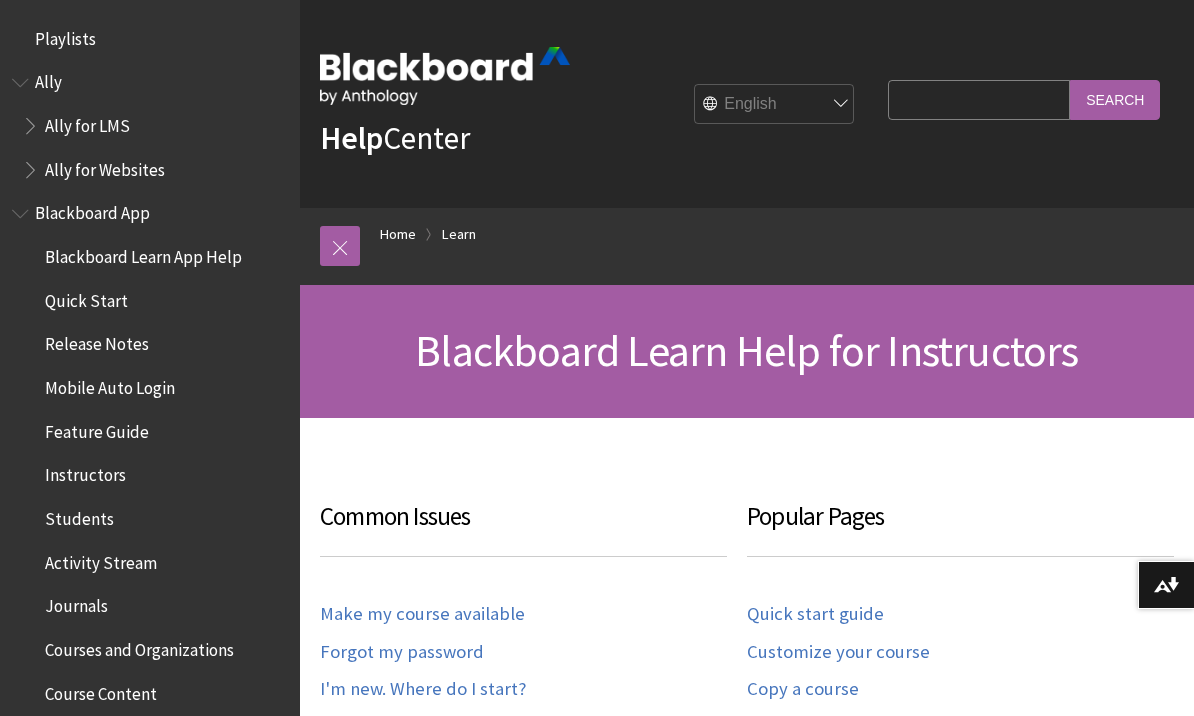 scroll, scrollTop: 0, scrollLeft: 0, axis: both 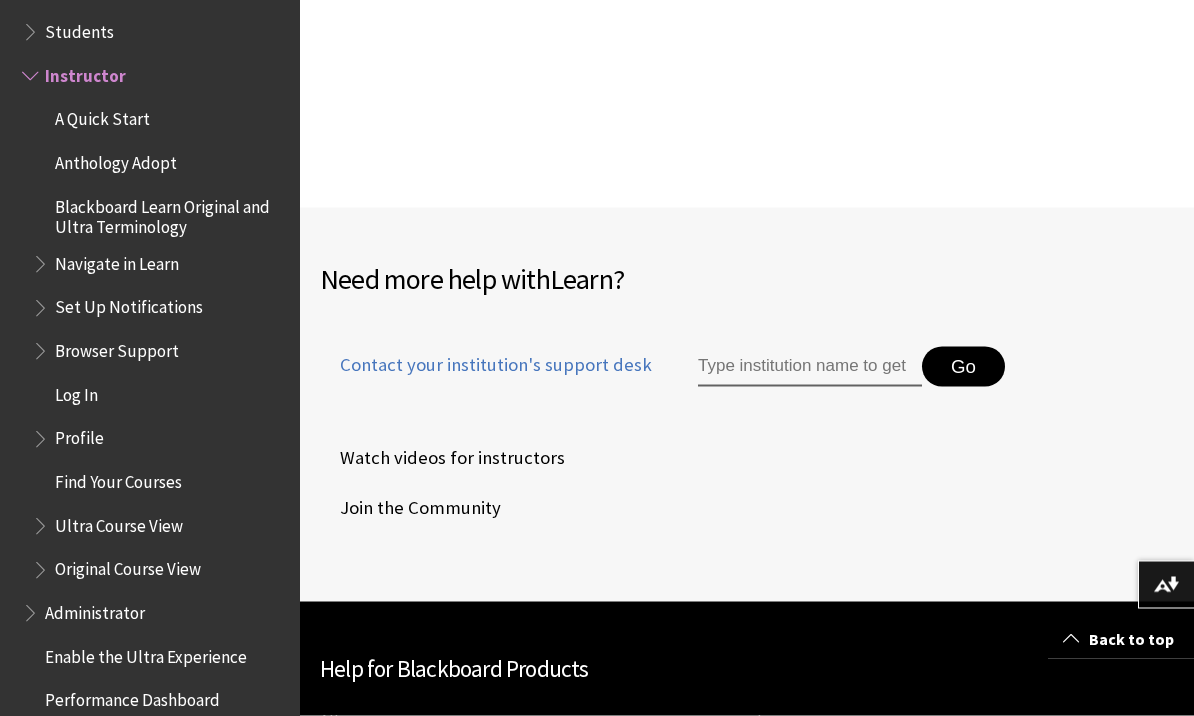 click on "Watch videos for instructors" at bounding box center (442, 458) 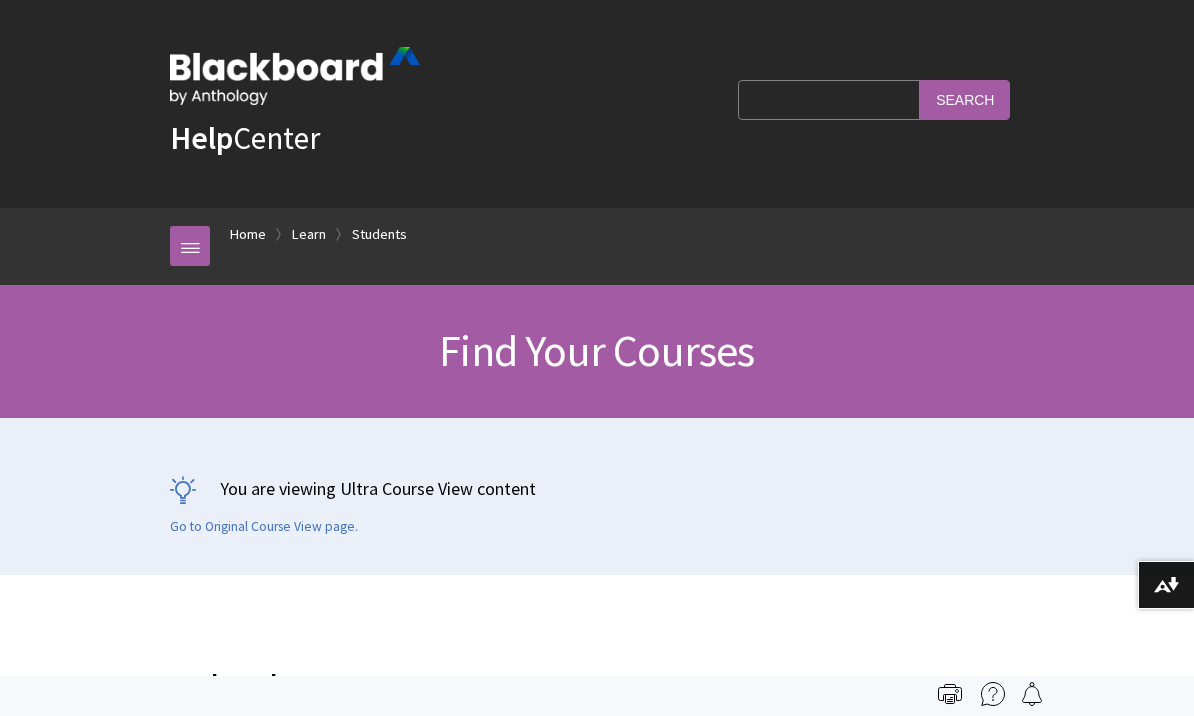 scroll, scrollTop: 119, scrollLeft: 0, axis: vertical 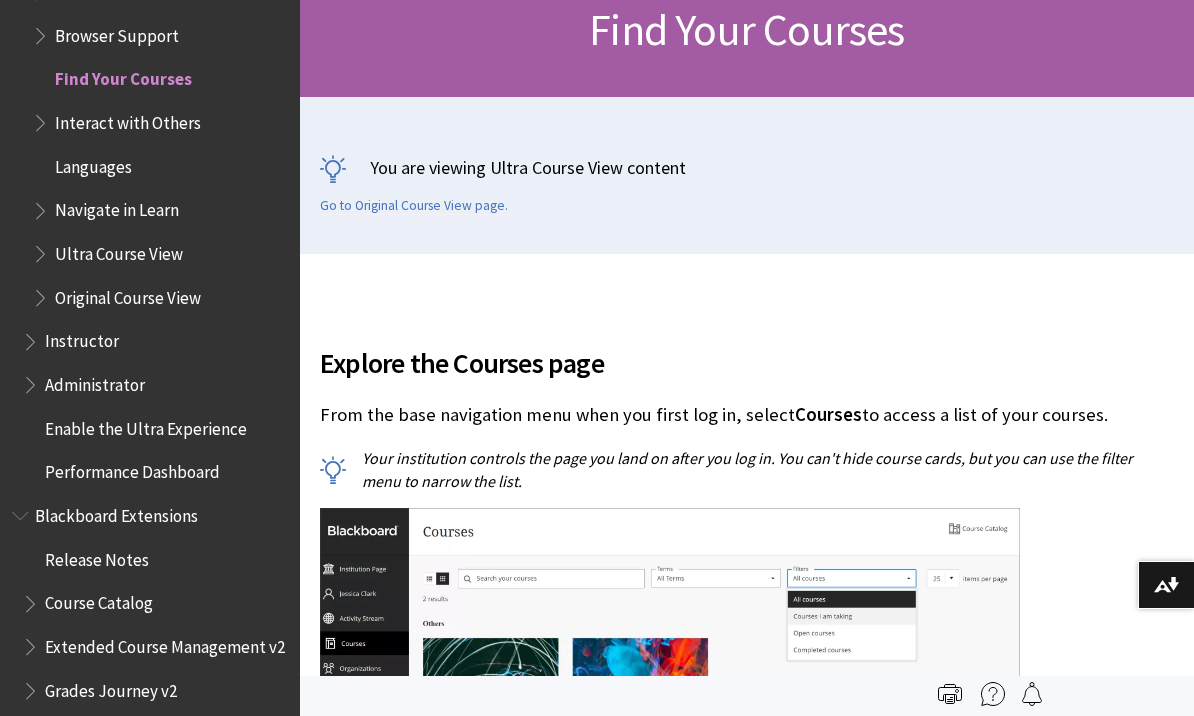 click on "Instructor" at bounding box center [82, 338] 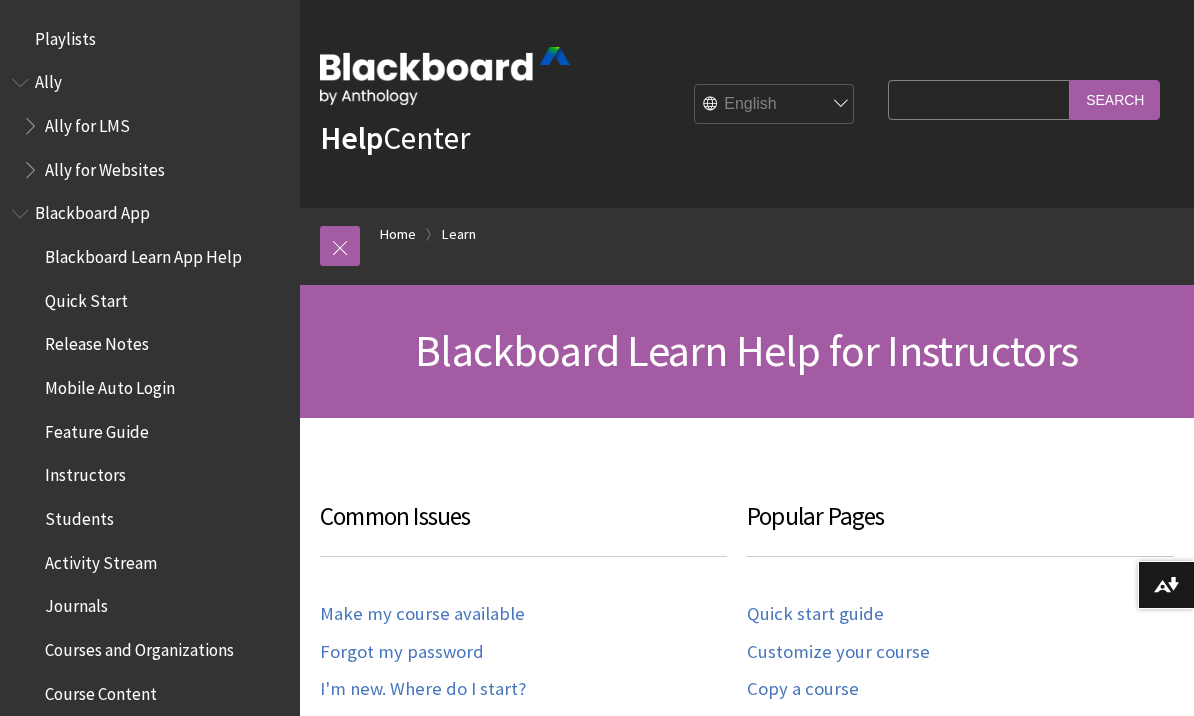 scroll, scrollTop: 251, scrollLeft: 0, axis: vertical 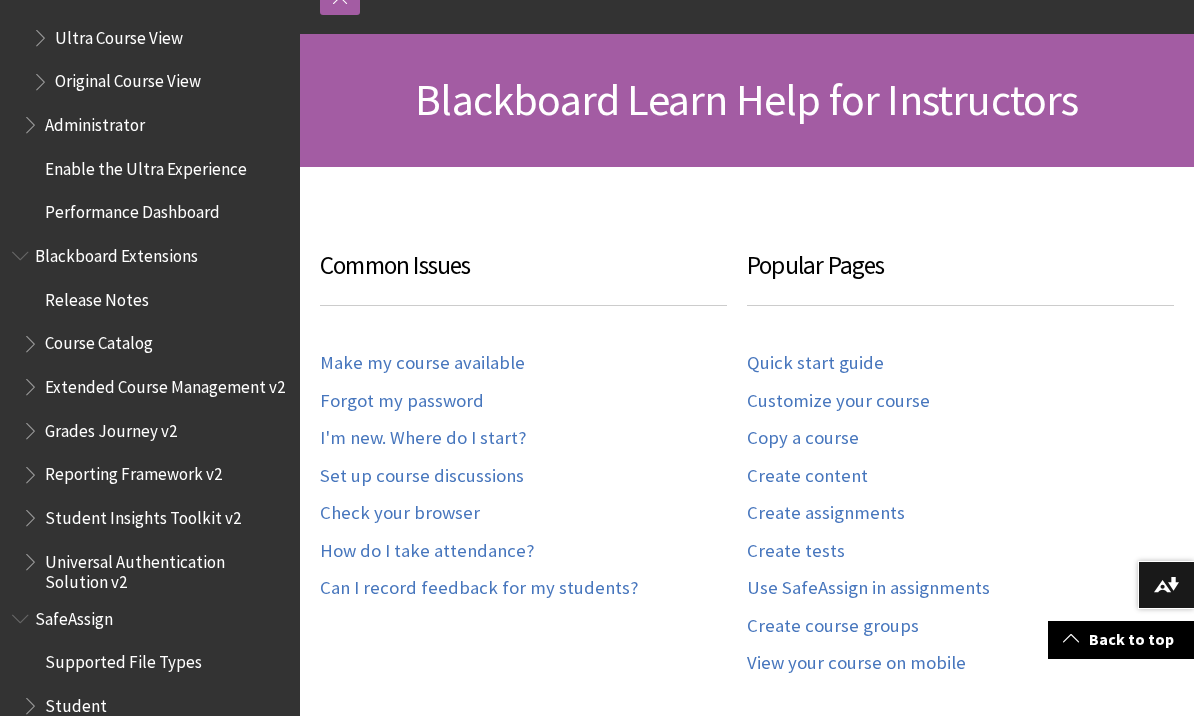 click on "Instructor" at bounding box center (82, 746) 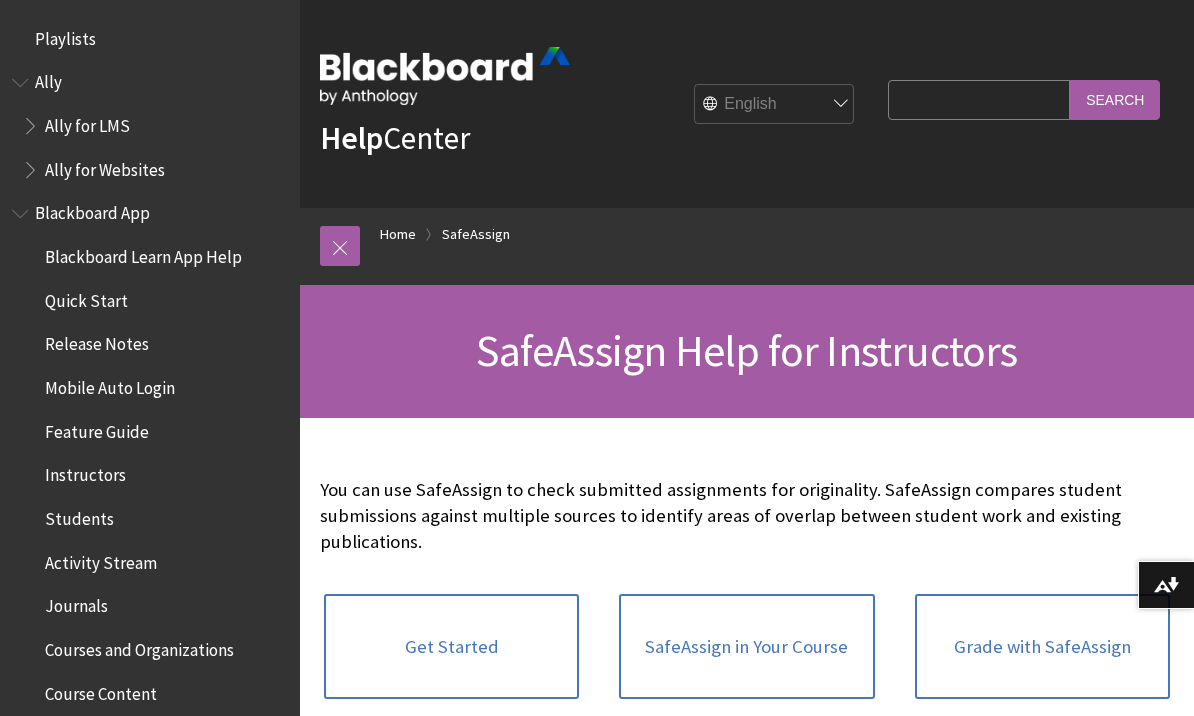scroll, scrollTop: 0, scrollLeft: 0, axis: both 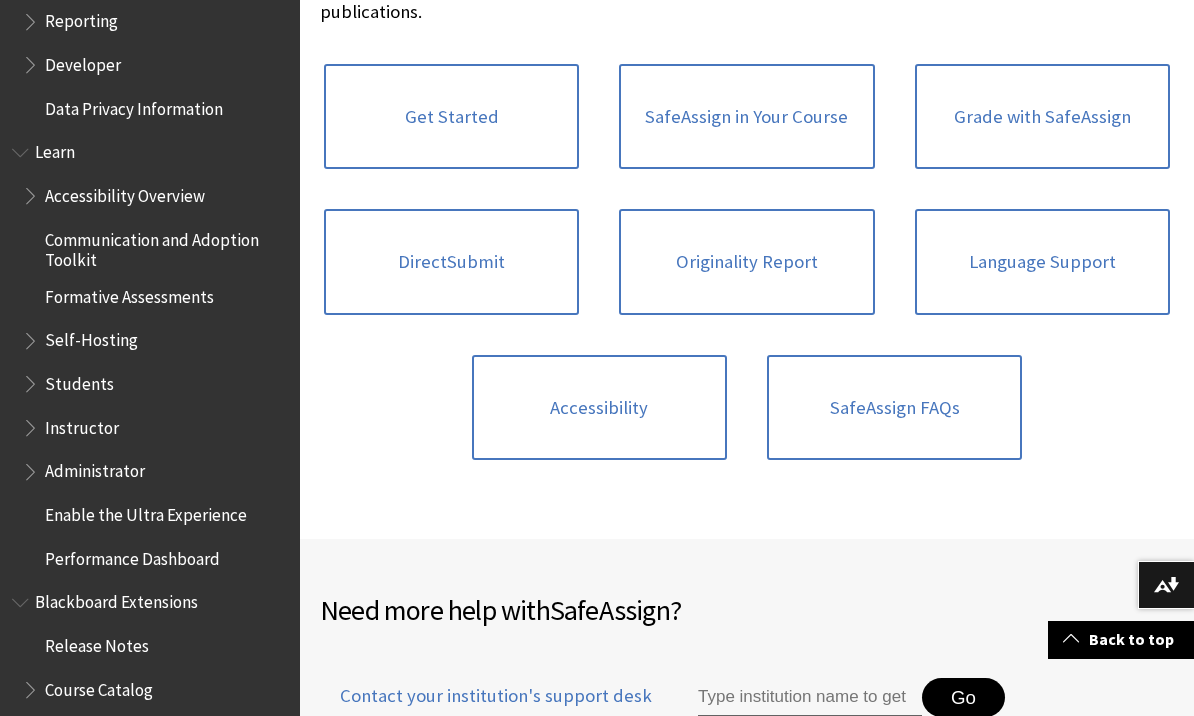 click on "Instructor" at bounding box center (82, 424) 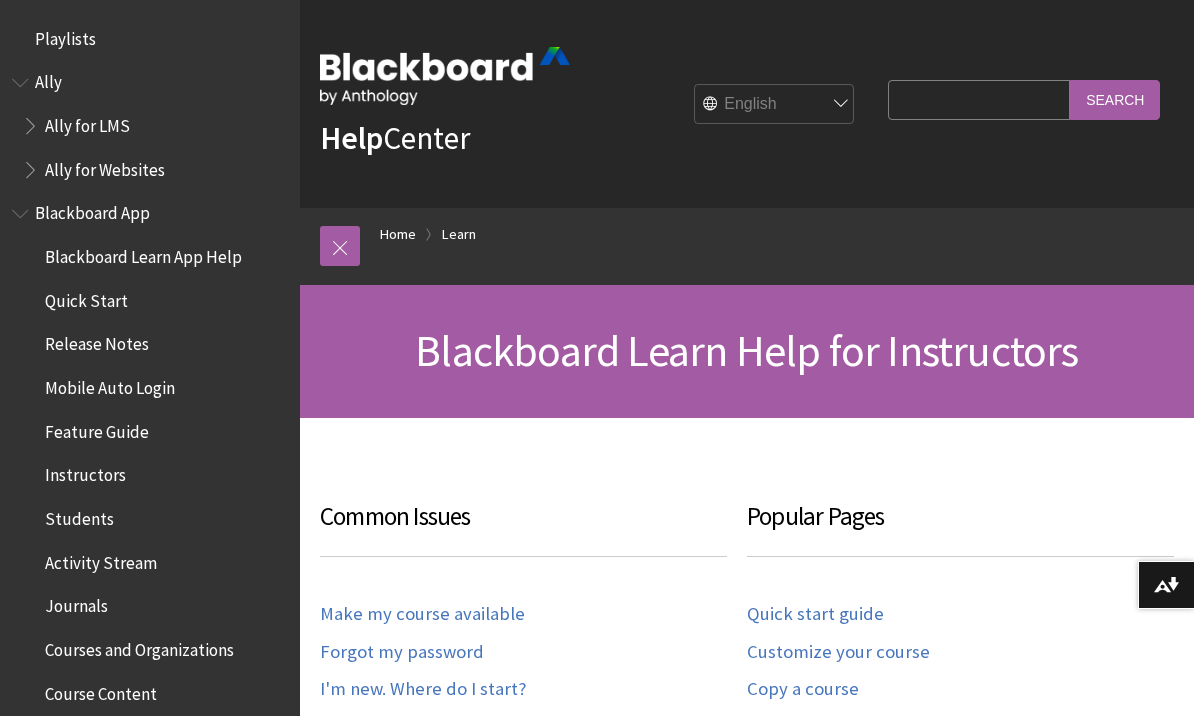 scroll, scrollTop: 0, scrollLeft: 0, axis: both 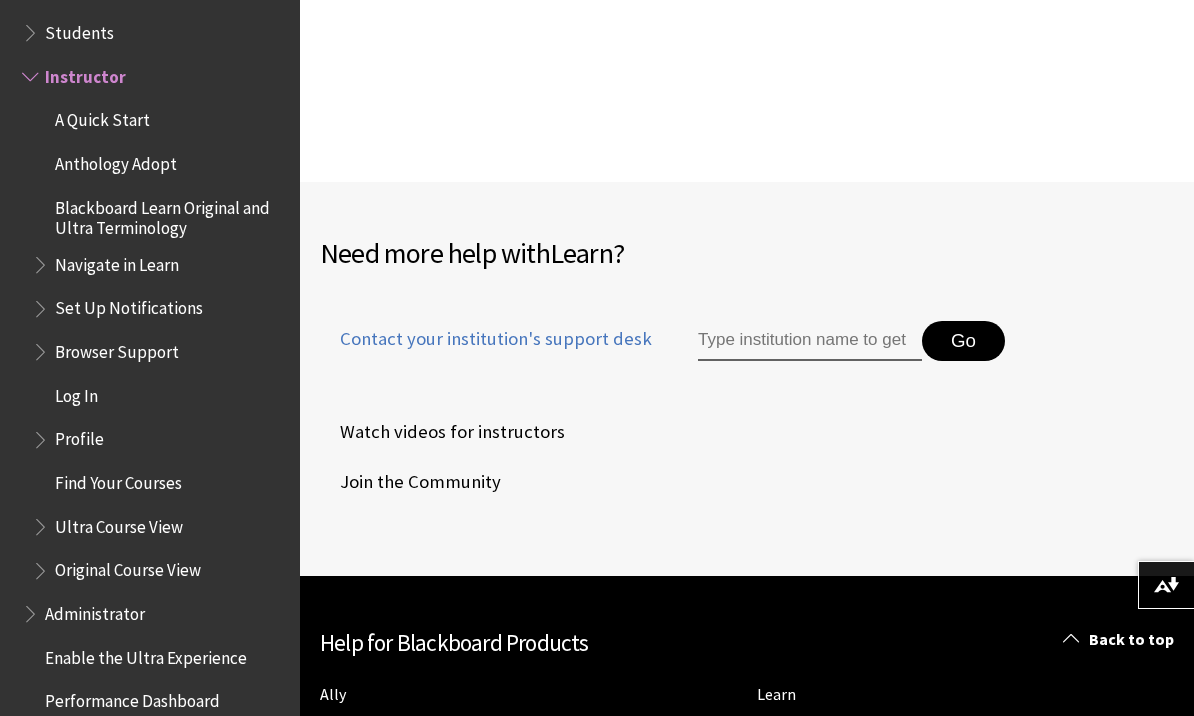 click at bounding box center [810, 341] 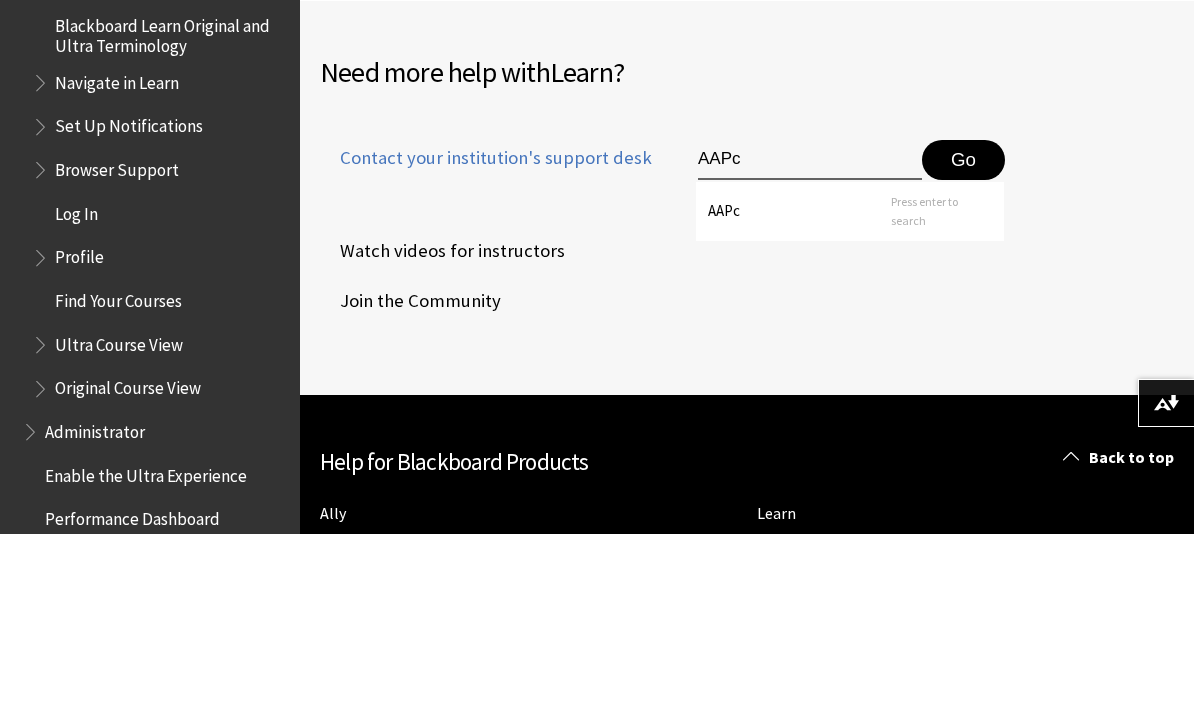 type on "AAPc" 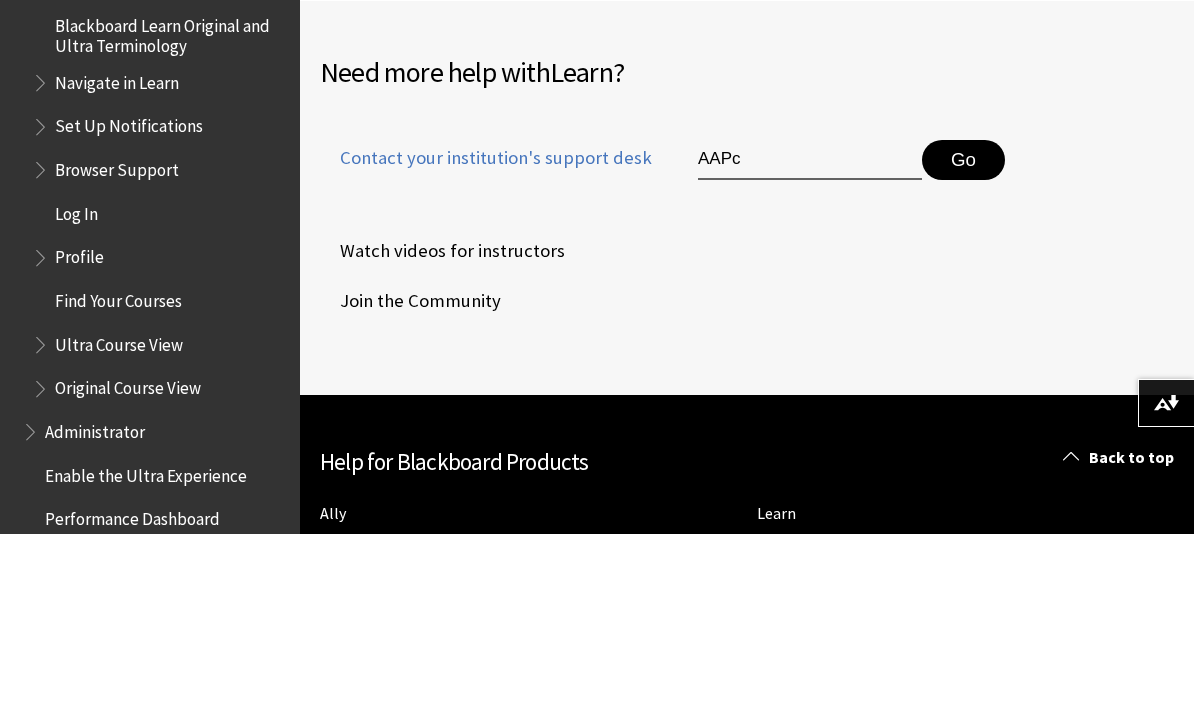 scroll, scrollTop: 2748, scrollLeft: 0, axis: vertical 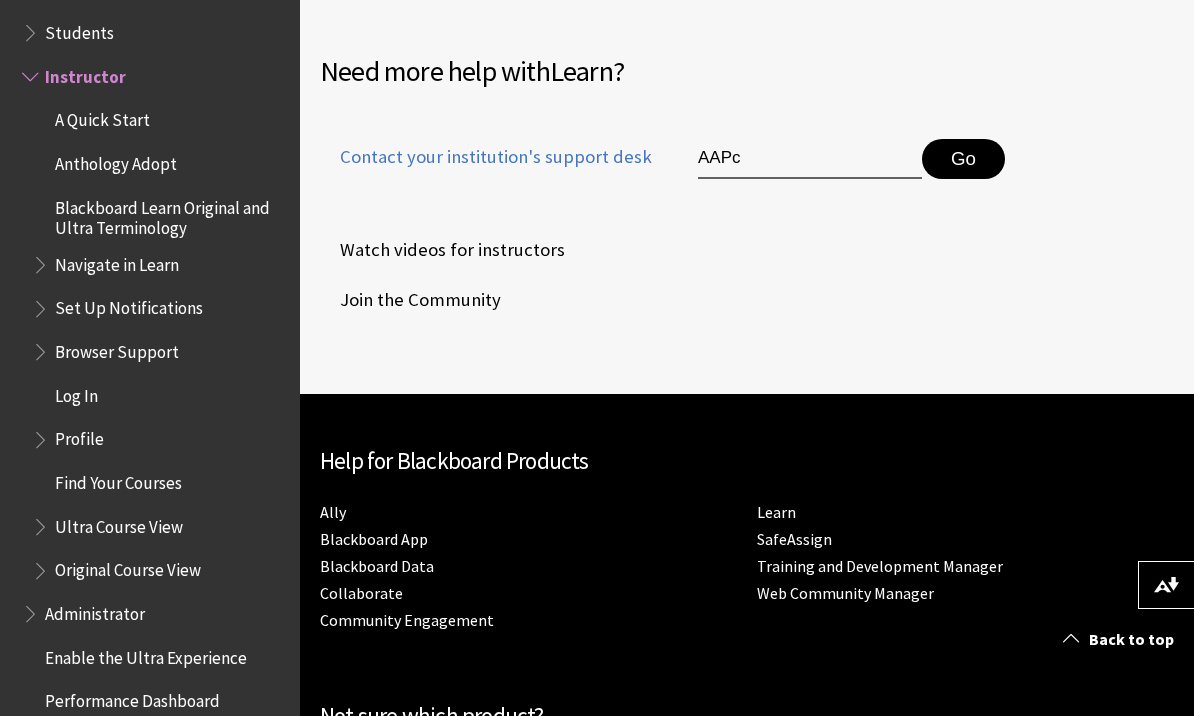 click on "Go" at bounding box center [963, 159] 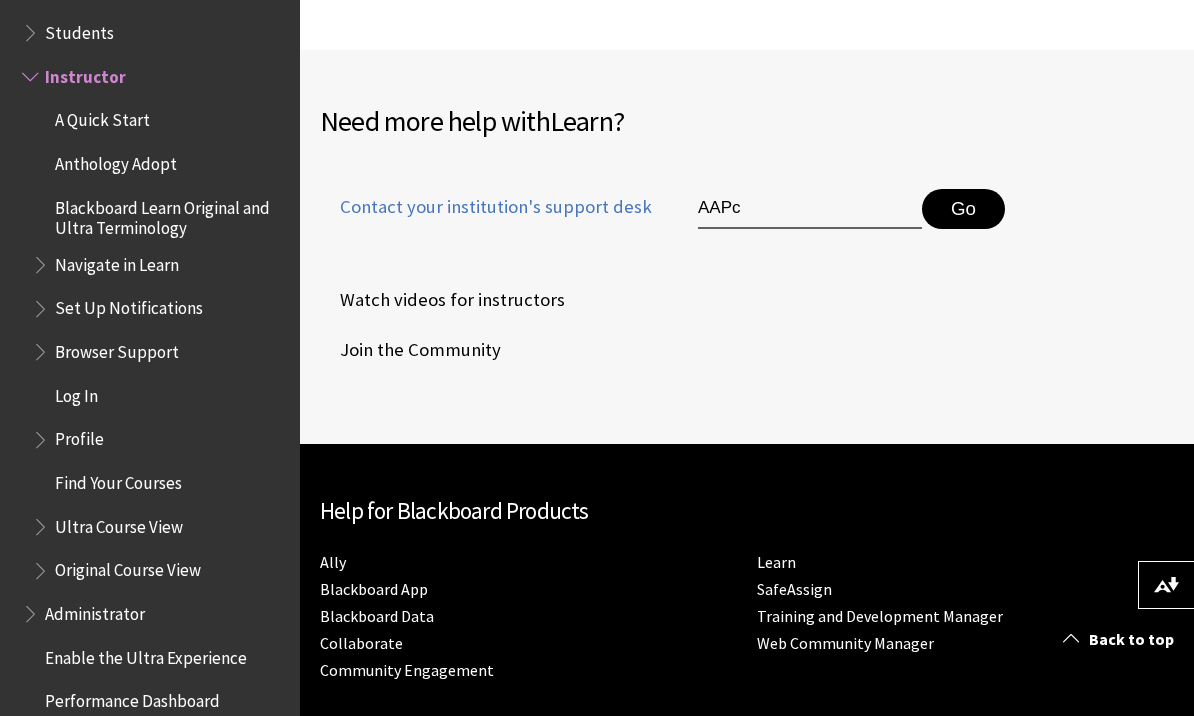 scroll, scrollTop: 2697, scrollLeft: 0, axis: vertical 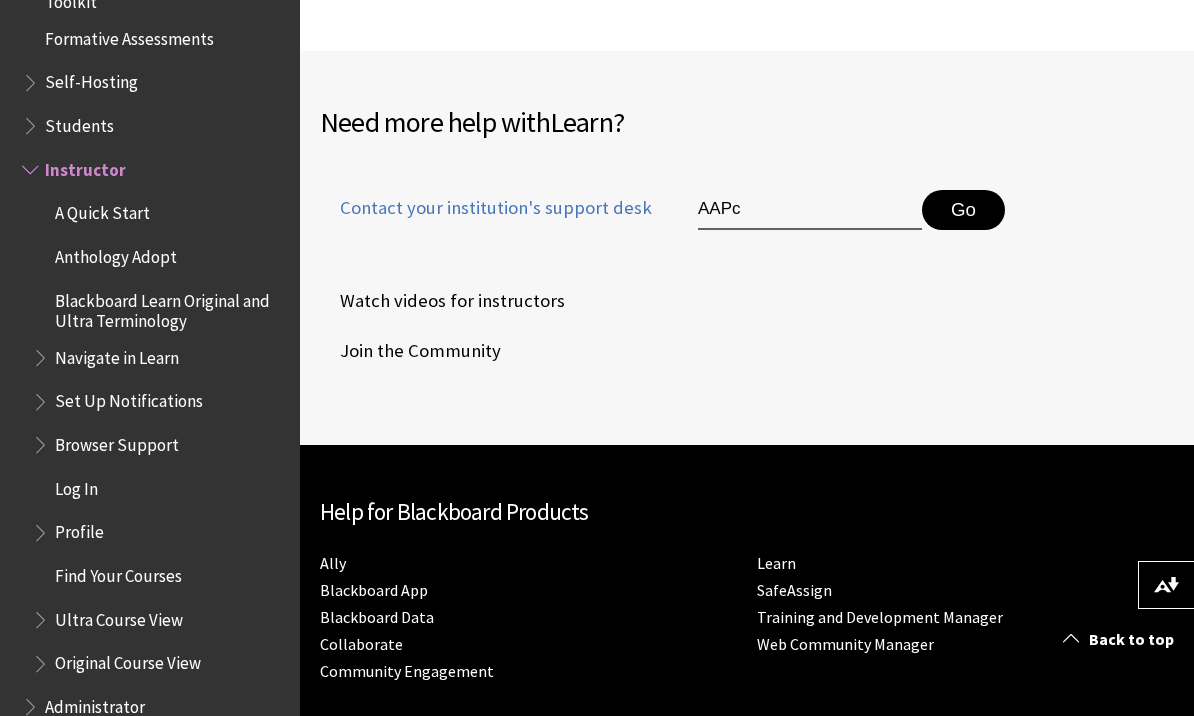click on "Profile" at bounding box center (79, 529) 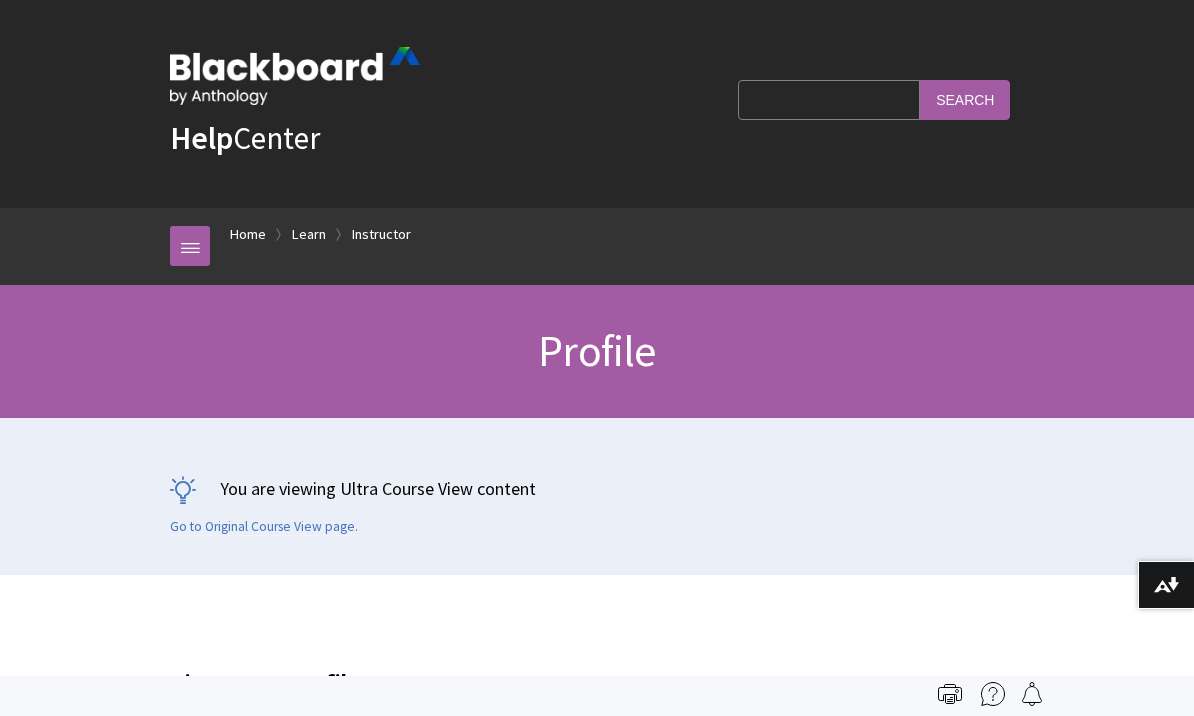scroll, scrollTop: 0, scrollLeft: 0, axis: both 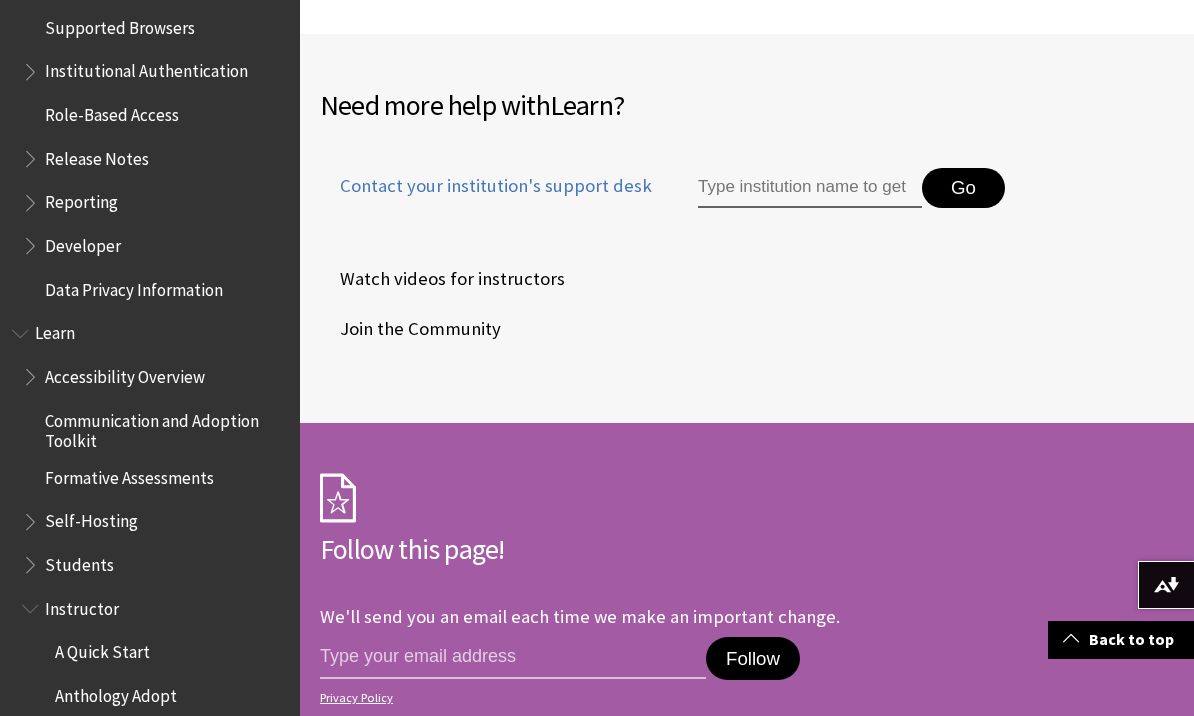 click on "A Quick Start" at bounding box center [102, 649] 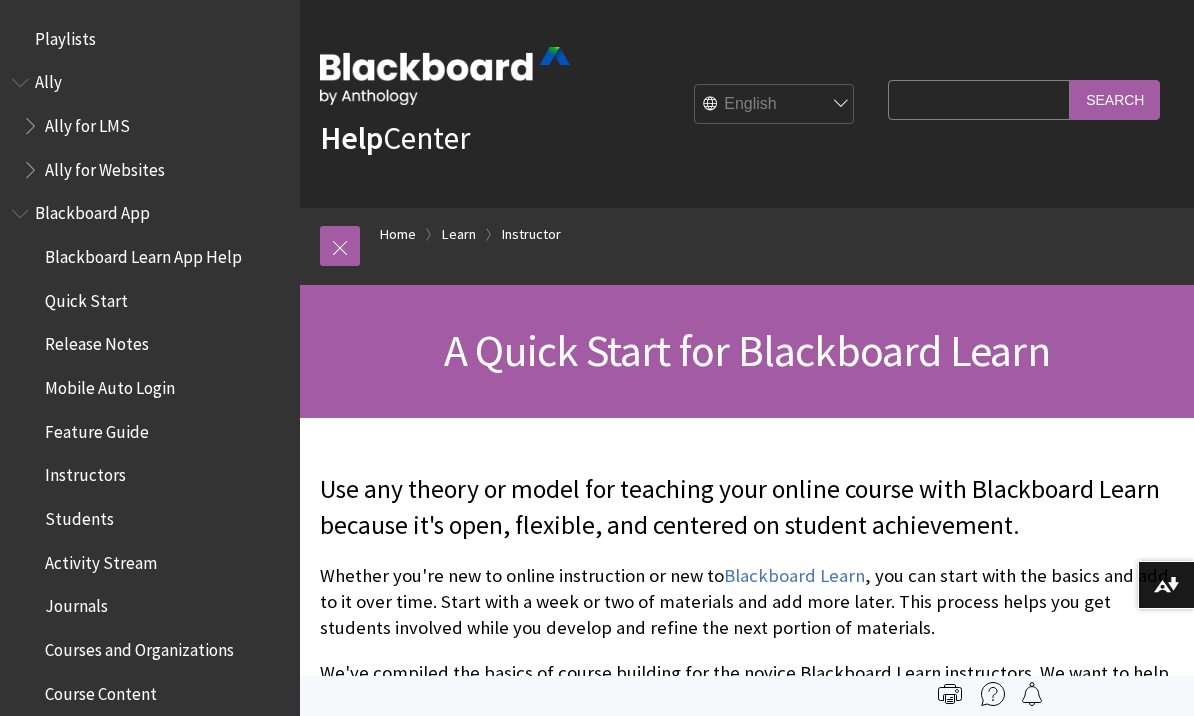 scroll, scrollTop: 0, scrollLeft: 0, axis: both 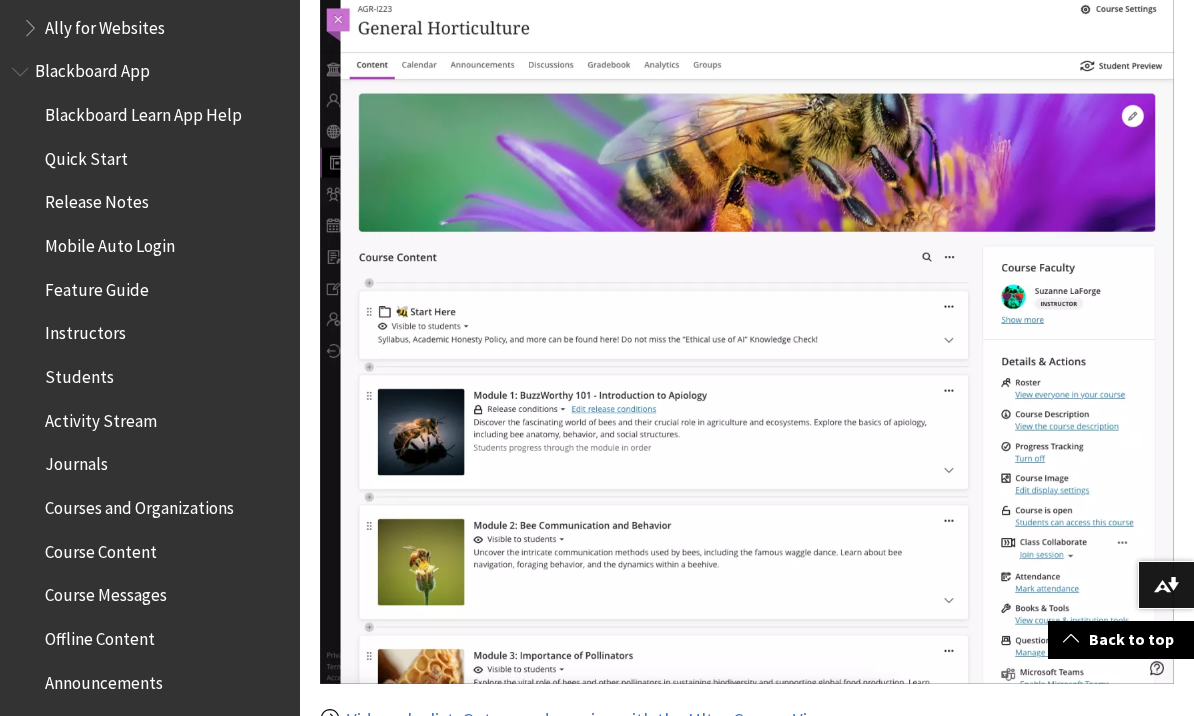 click on "Course Content" at bounding box center [101, 548] 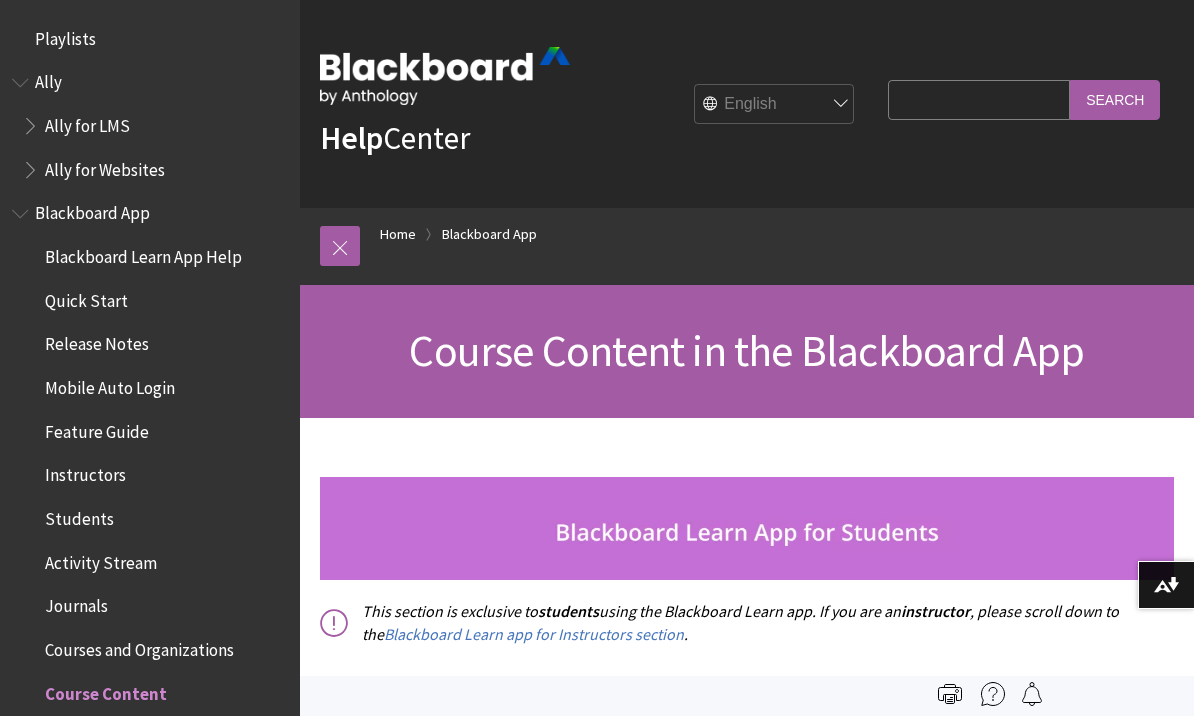 scroll, scrollTop: 0, scrollLeft: 0, axis: both 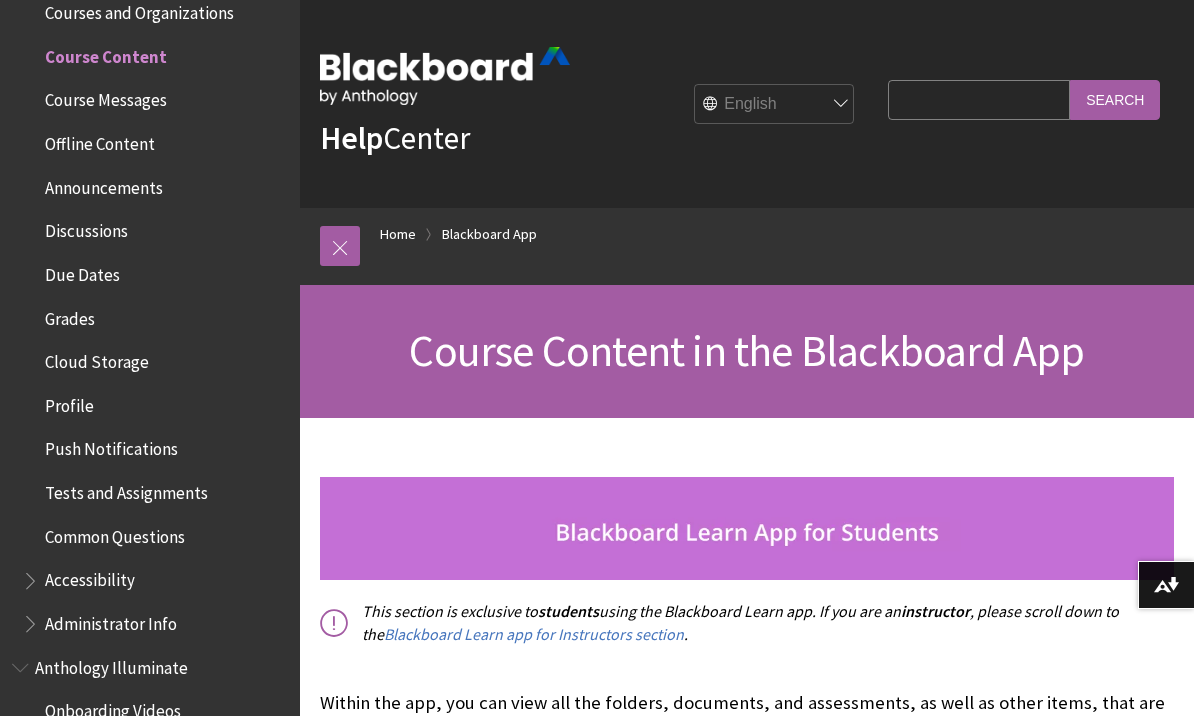 click on "Search Query" at bounding box center [979, 99] 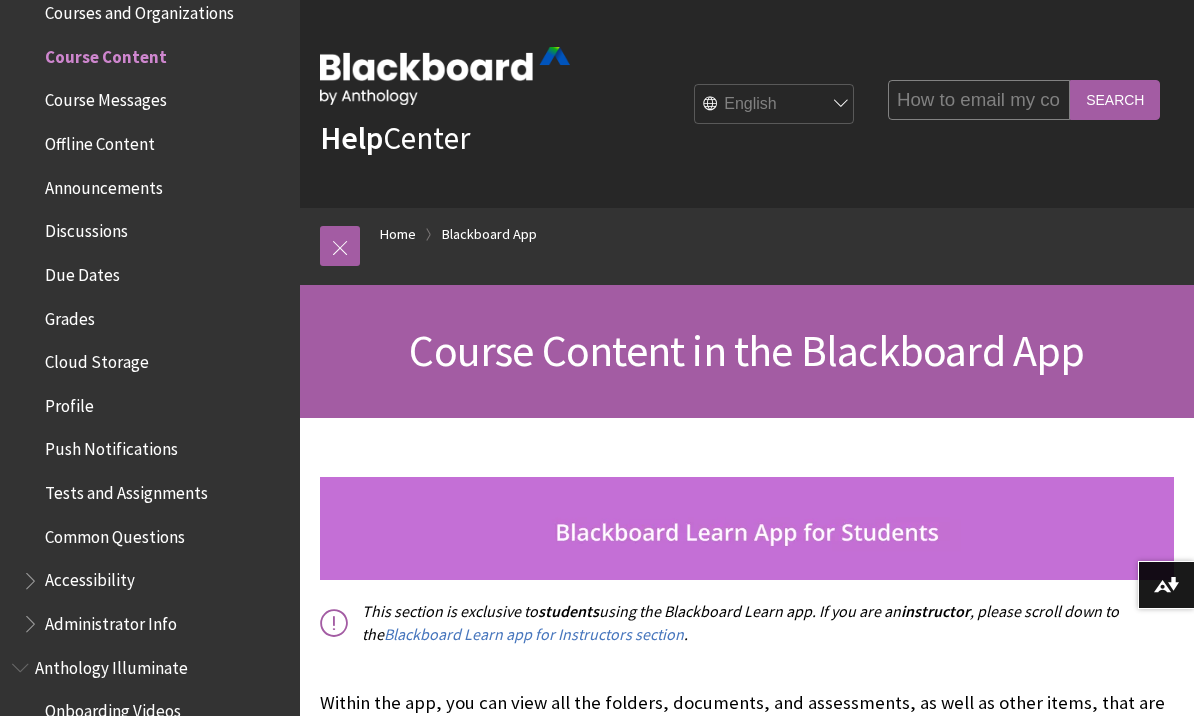 type on "How to email my course instructor" 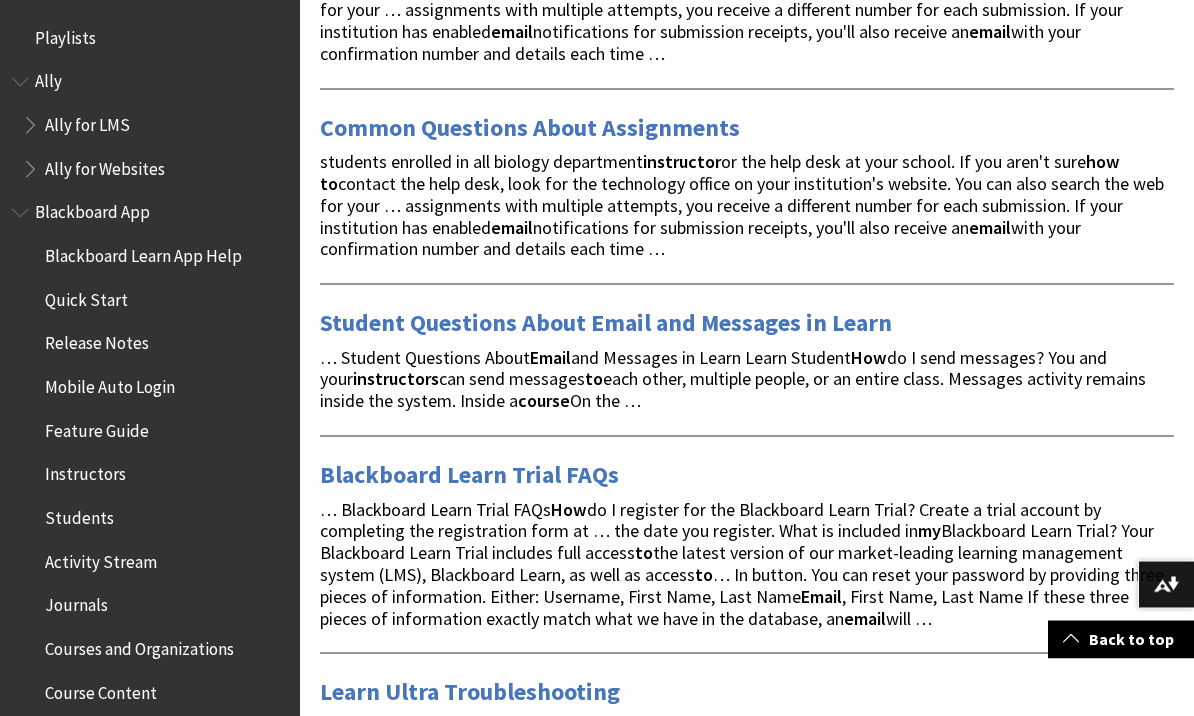 scroll, scrollTop: 497, scrollLeft: 0, axis: vertical 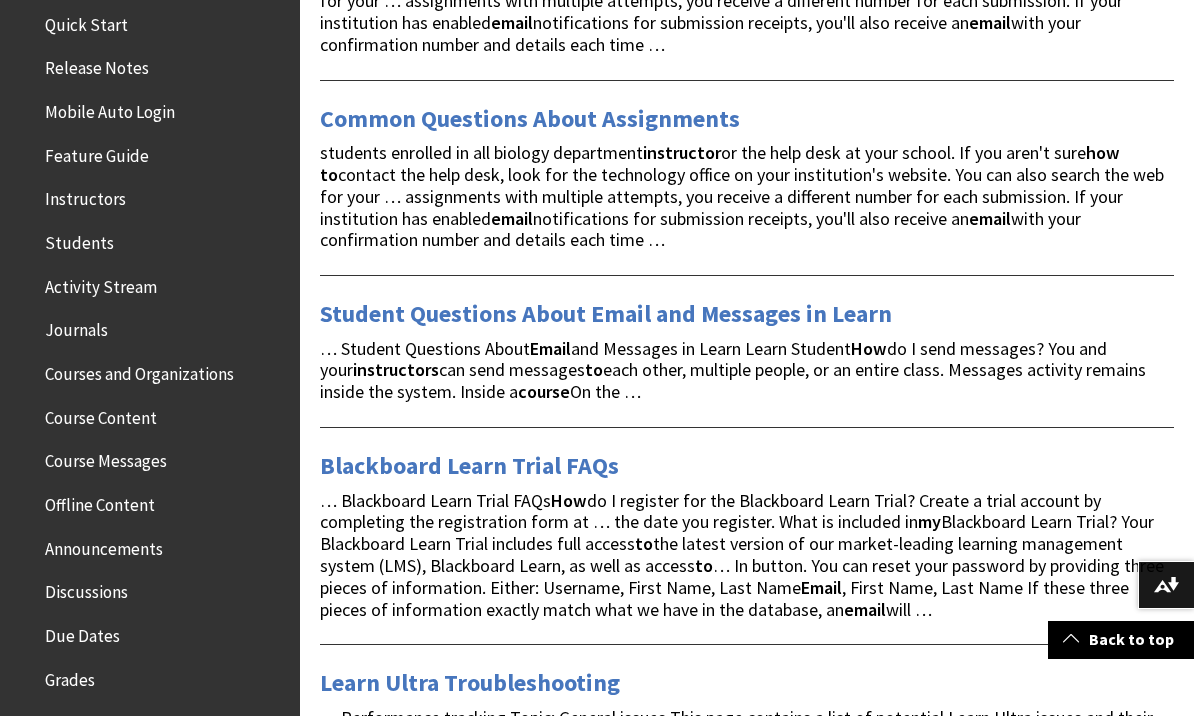 click on "Students" at bounding box center [79, 239] 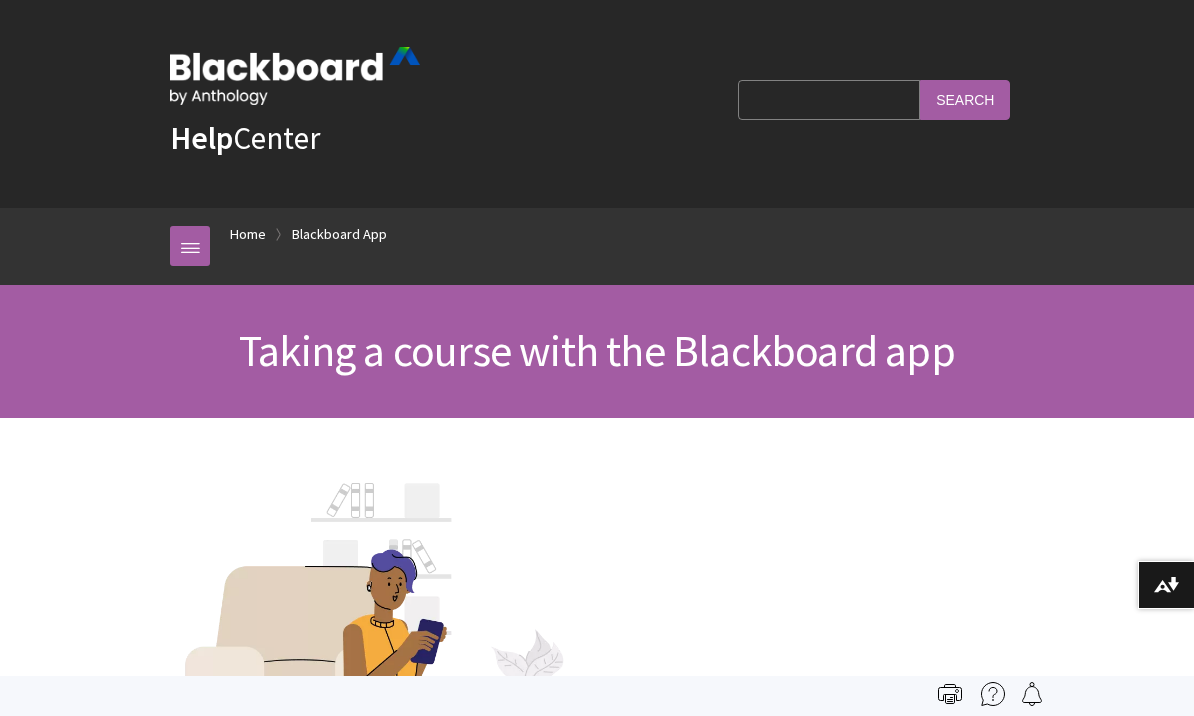 scroll, scrollTop: 0, scrollLeft: 0, axis: both 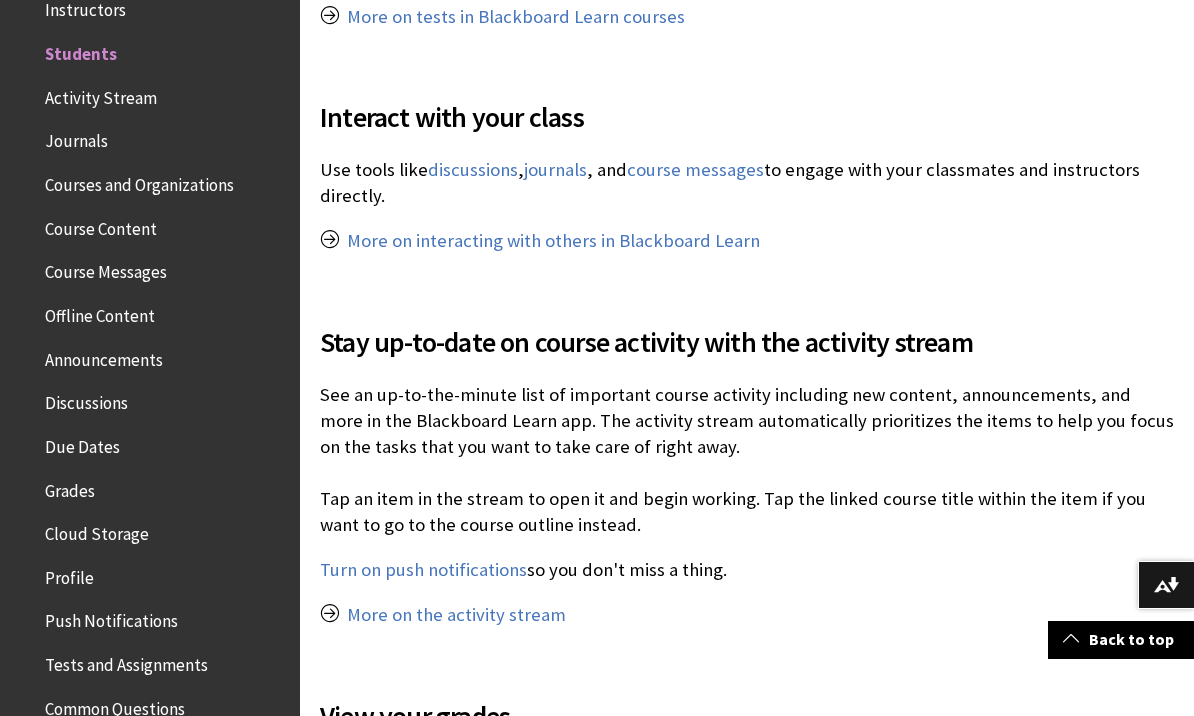 click on "course messages" at bounding box center [695, 170] 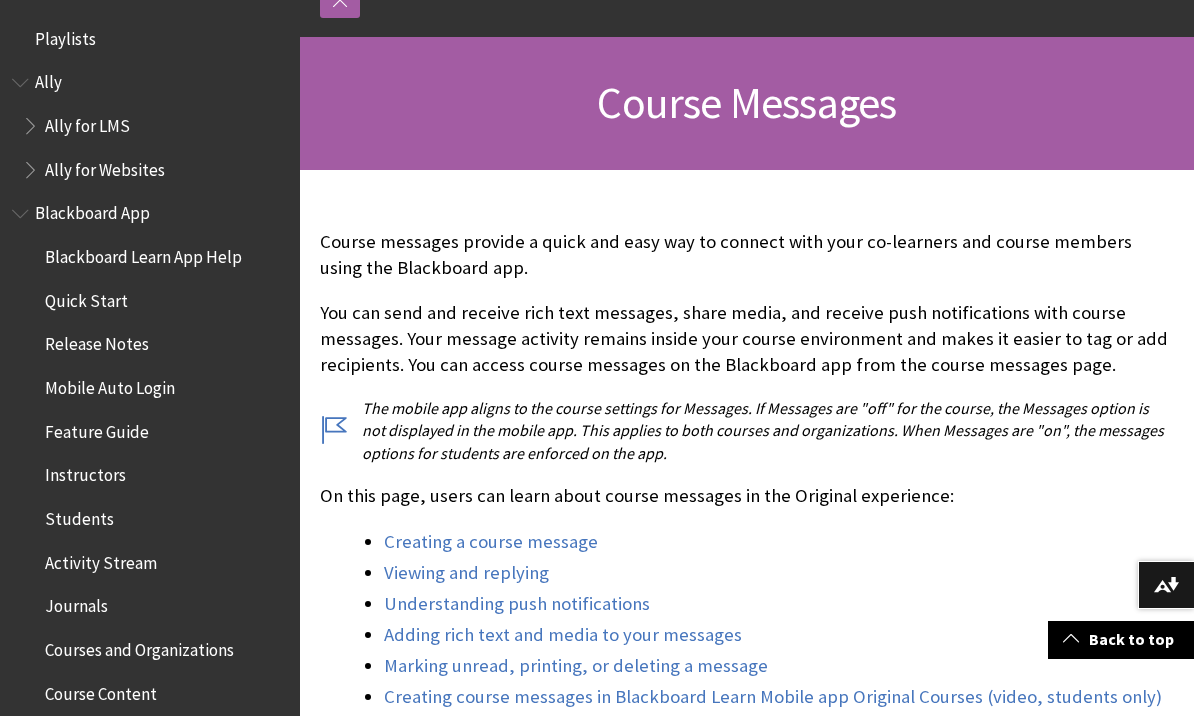 scroll, scrollTop: 248, scrollLeft: 0, axis: vertical 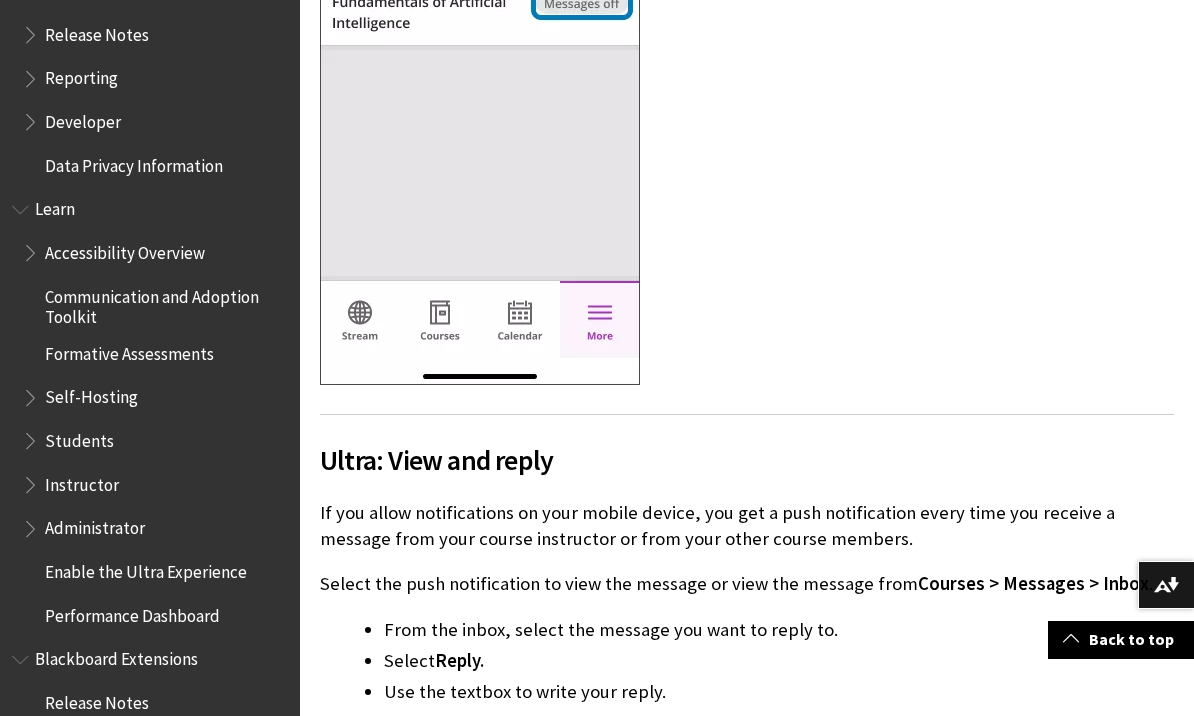 click on "Instructor" at bounding box center [82, 481] 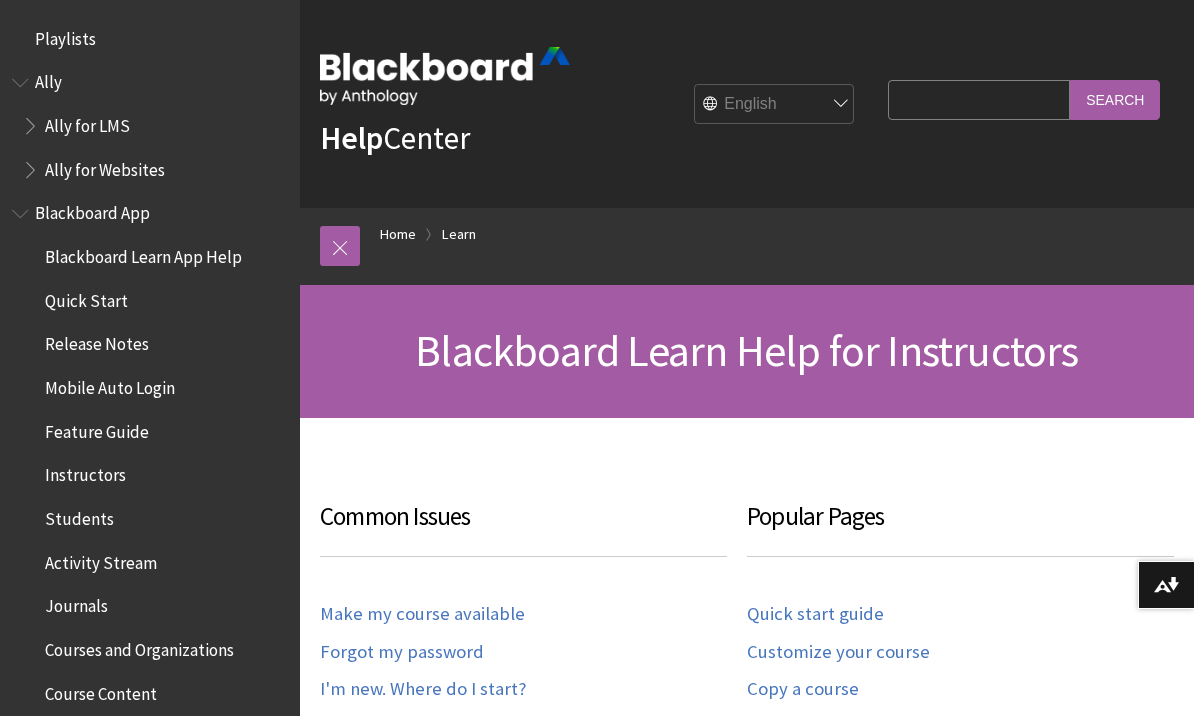 scroll, scrollTop: 0, scrollLeft: 0, axis: both 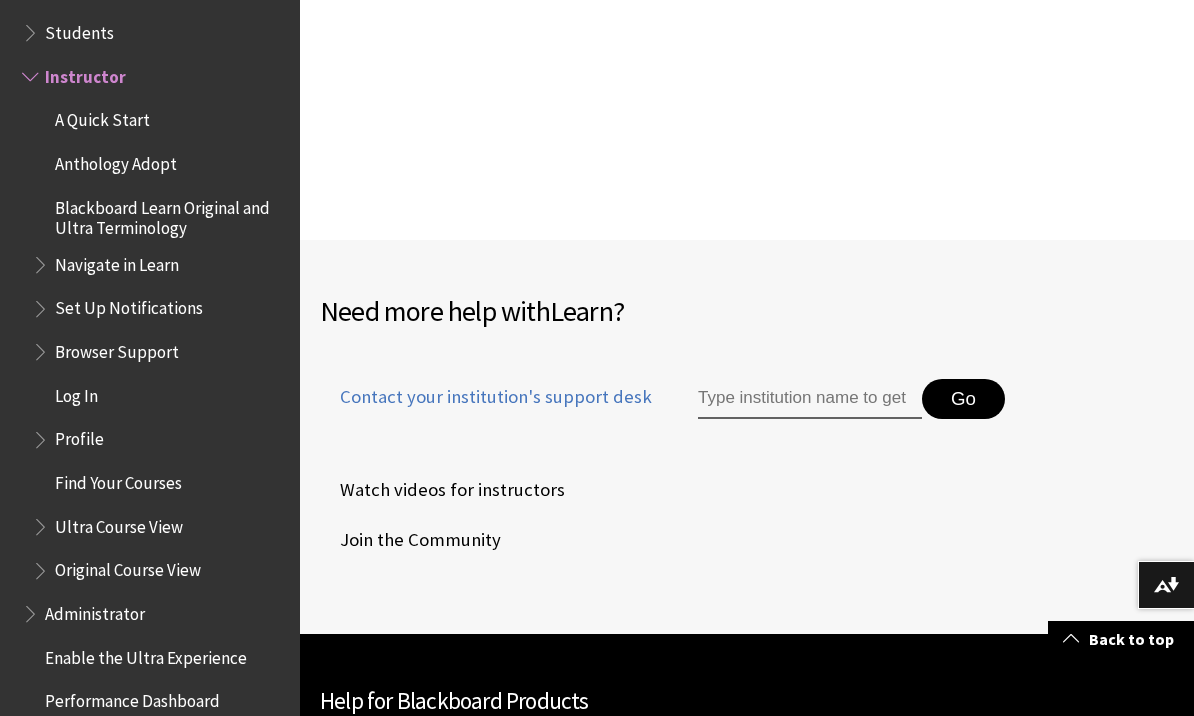click on "Contact your institution's support desk" at bounding box center [486, 397] 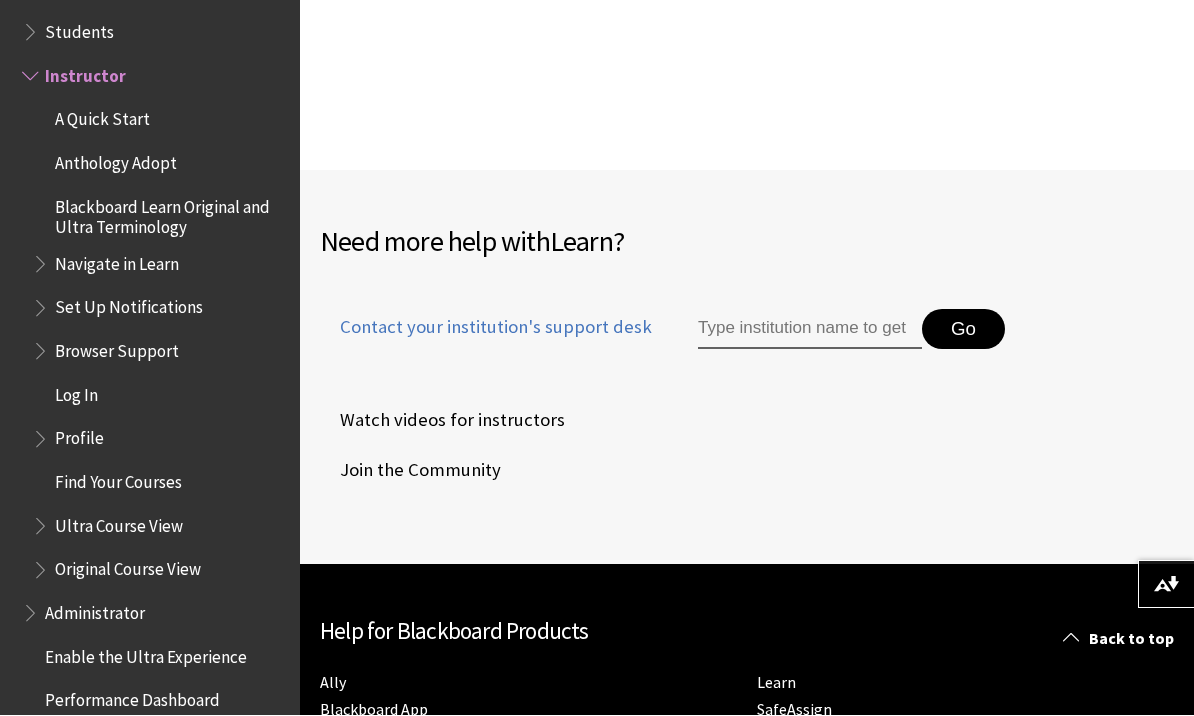 scroll, scrollTop: 2578, scrollLeft: 0, axis: vertical 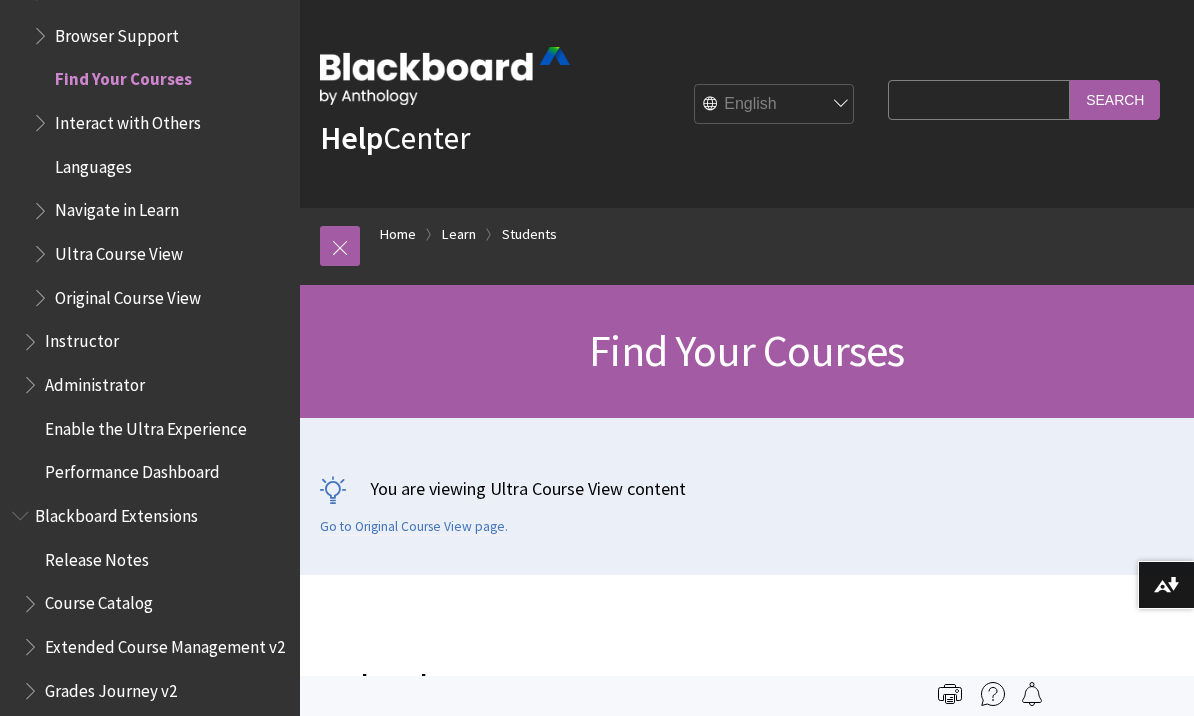 click on "Find Your Courses" at bounding box center (746, 350) 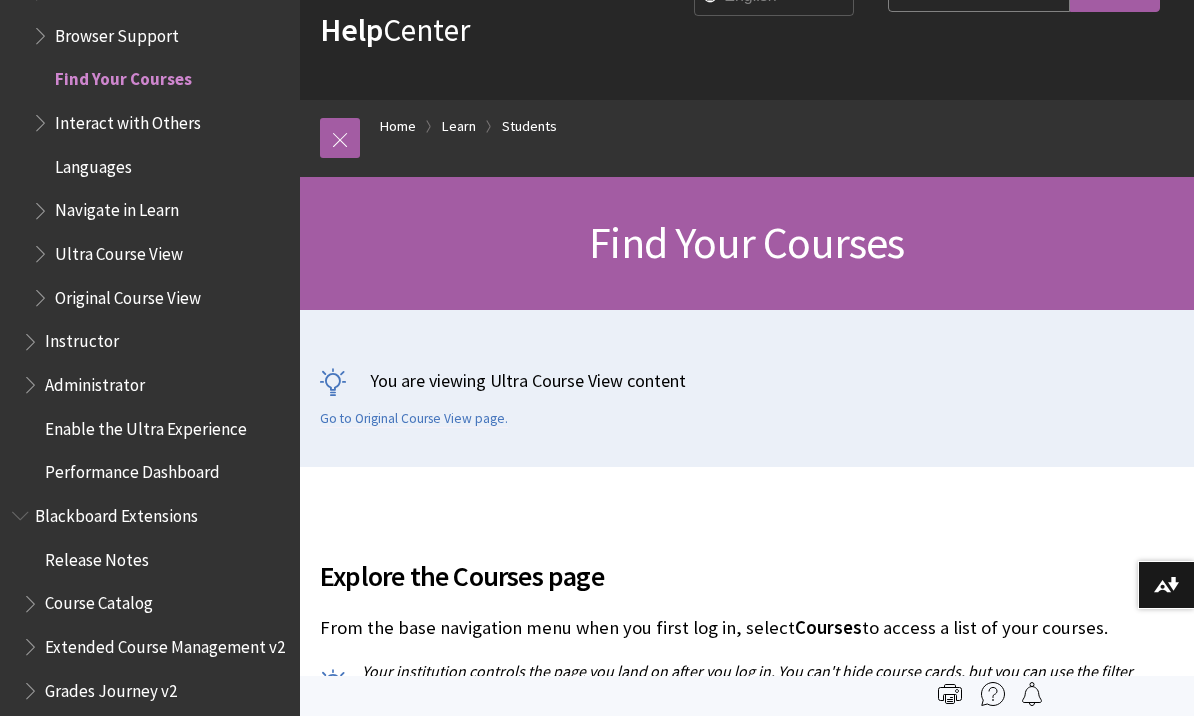 scroll, scrollTop: 108, scrollLeft: 0, axis: vertical 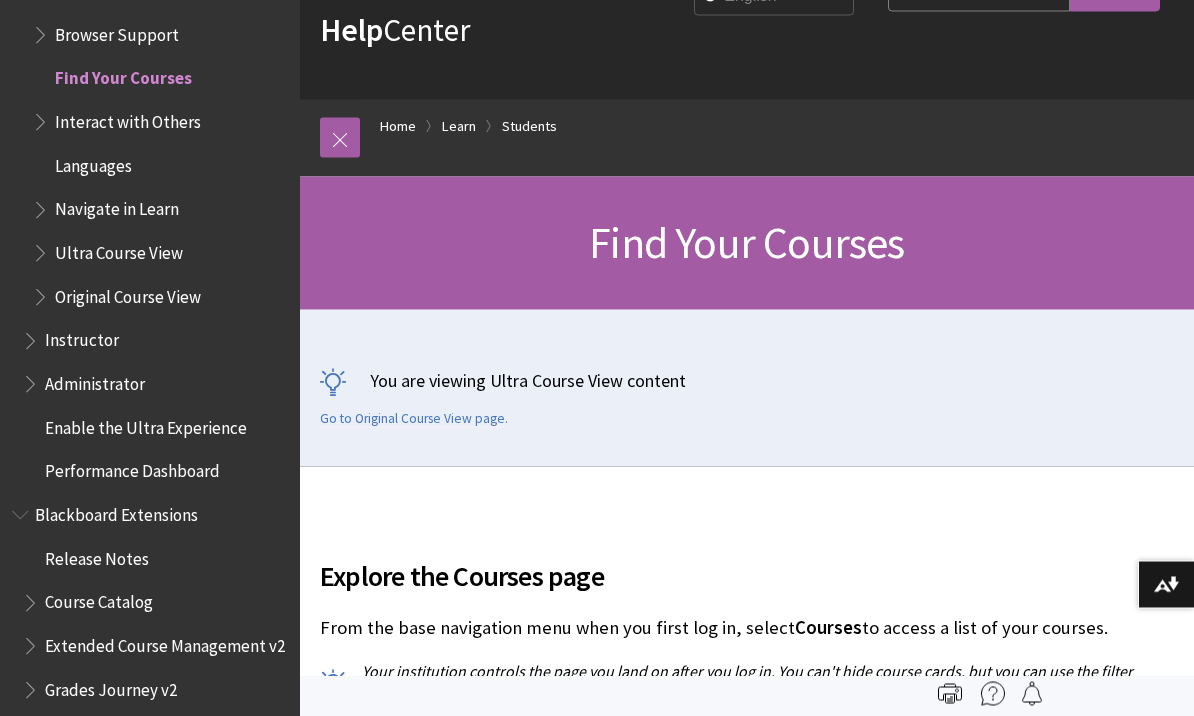 click on "Go to Original Course View page." at bounding box center (414, 419) 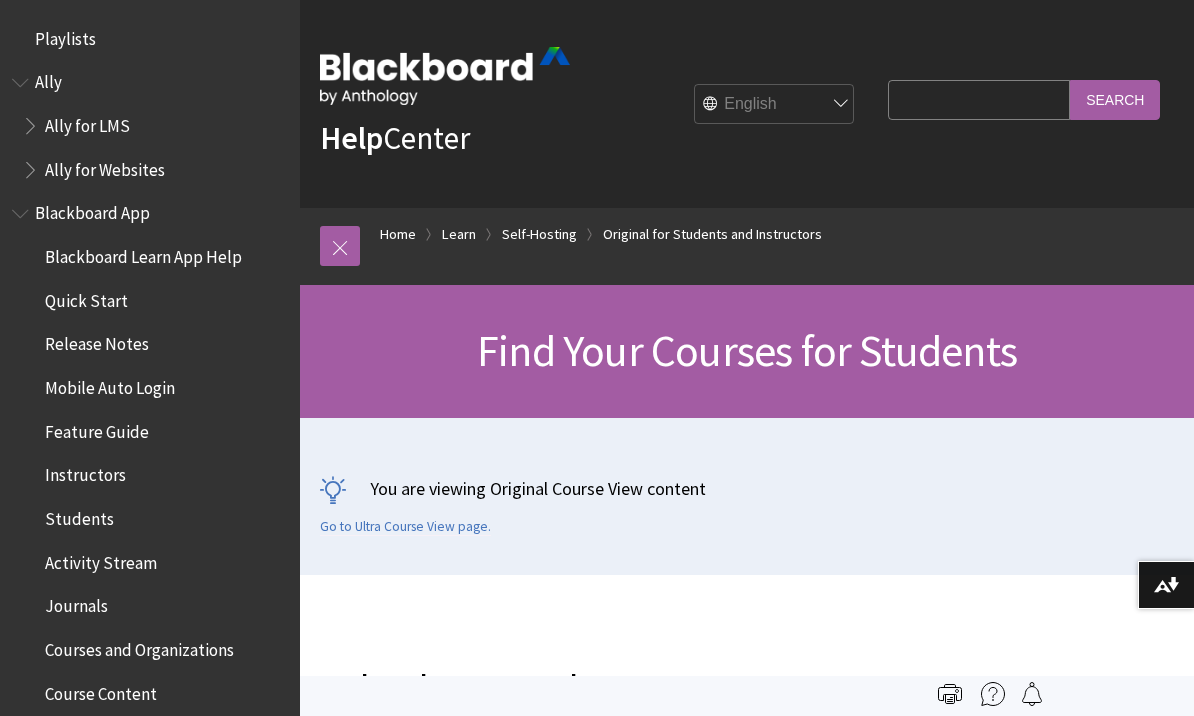 scroll, scrollTop: 0, scrollLeft: 0, axis: both 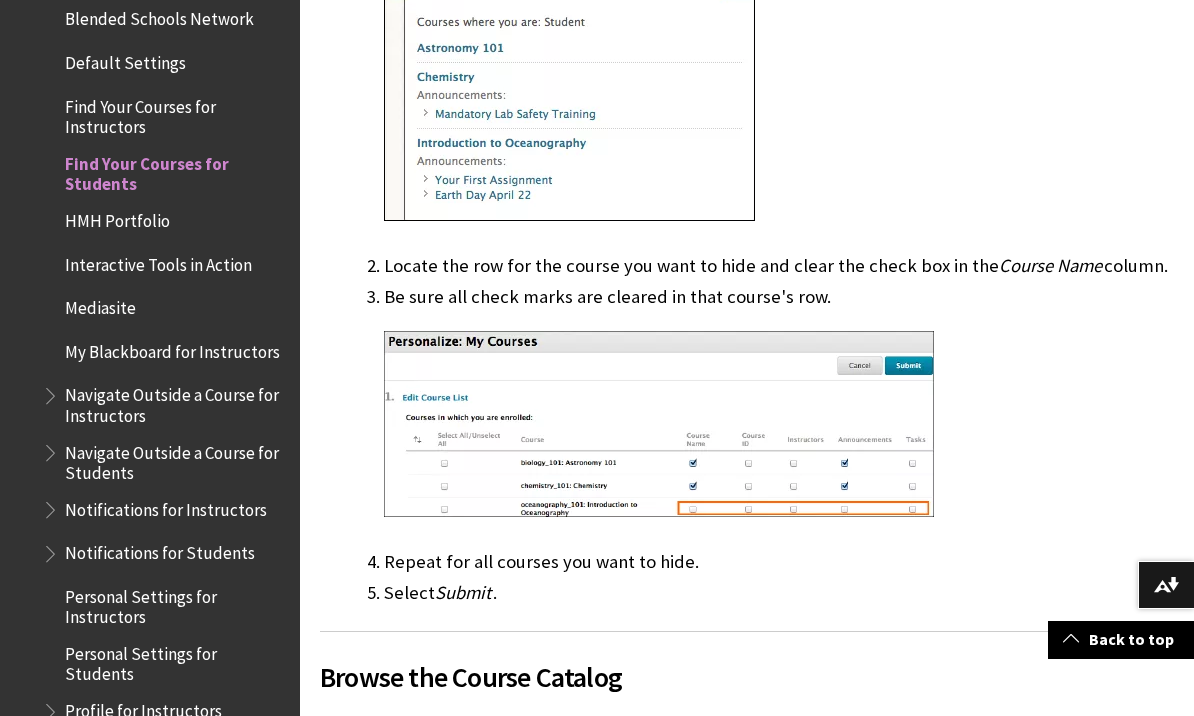 click on "Notifications for Students" at bounding box center [160, 550] 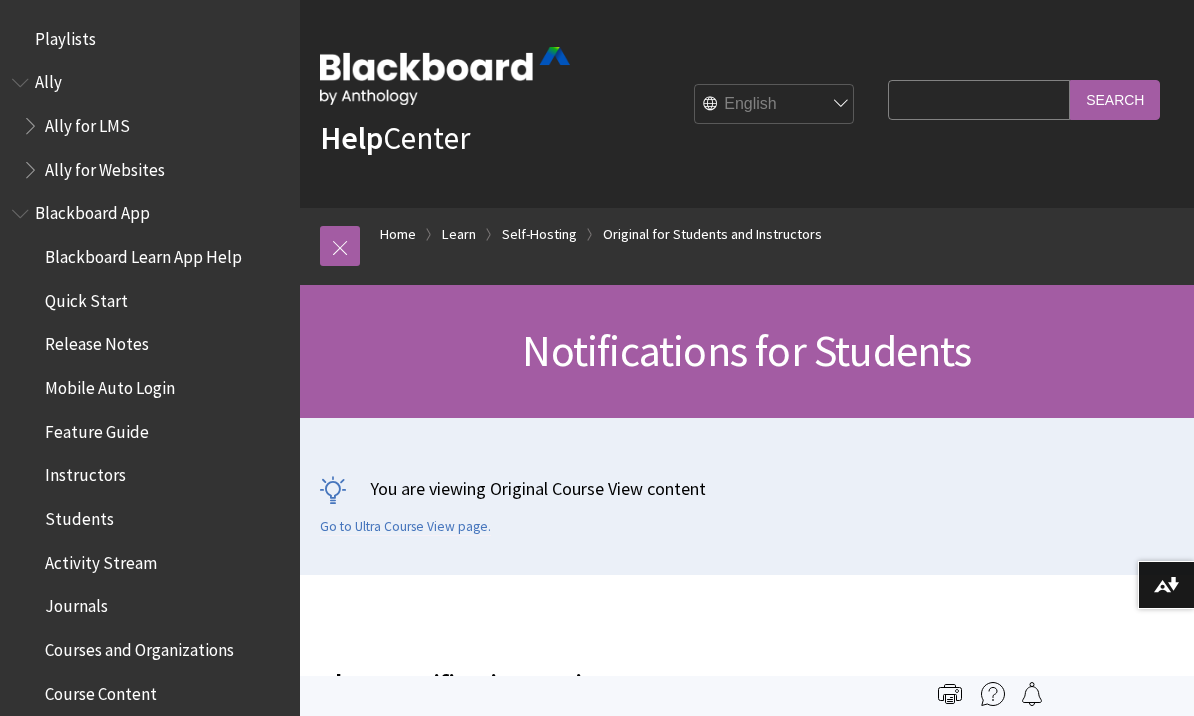 scroll, scrollTop: 0, scrollLeft: 0, axis: both 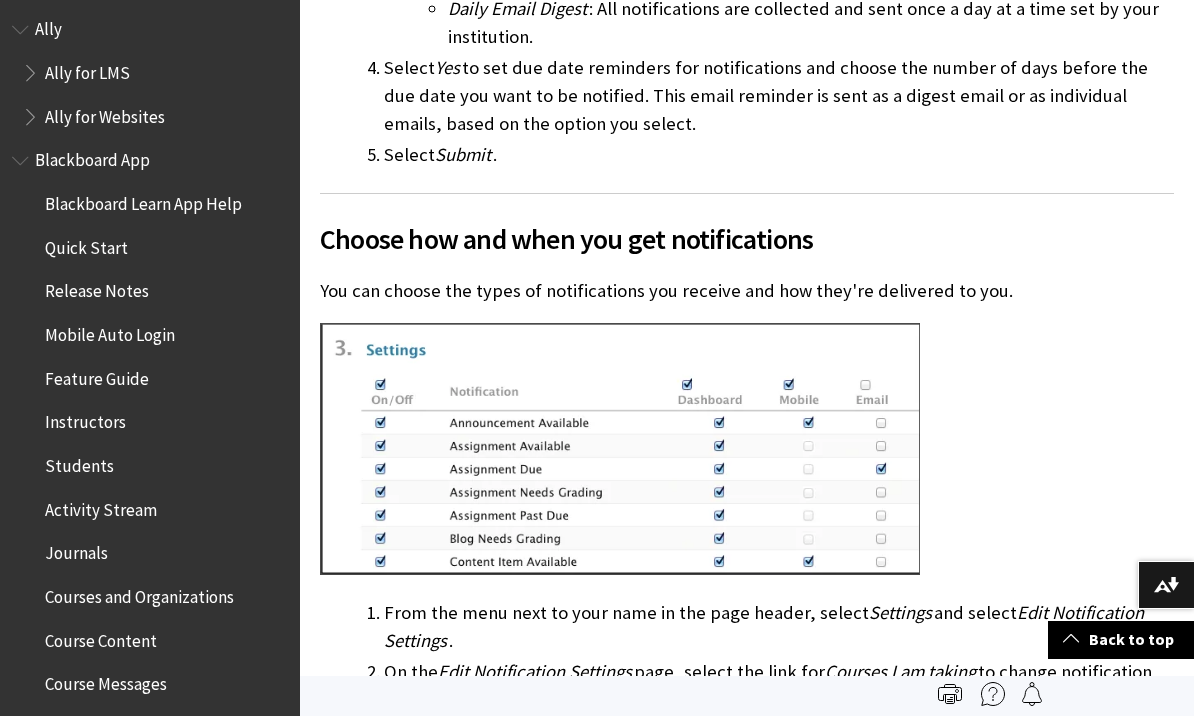 click on "Instructors" at bounding box center [85, 419] 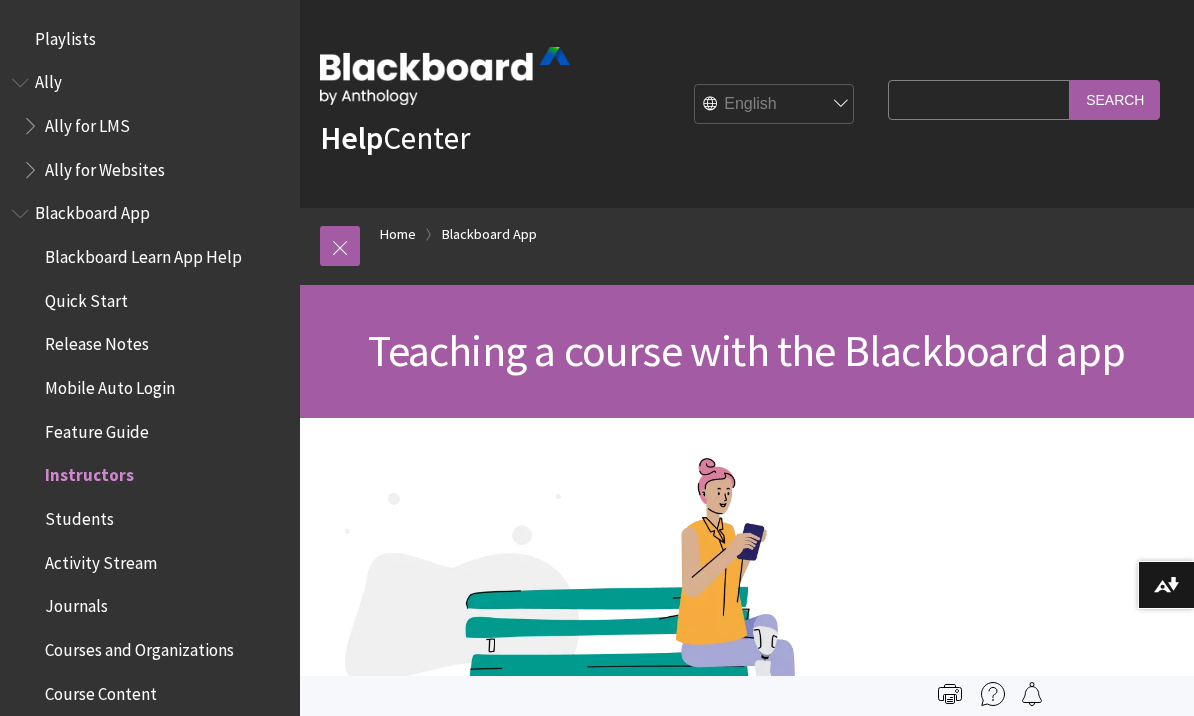 scroll, scrollTop: 0, scrollLeft: 0, axis: both 